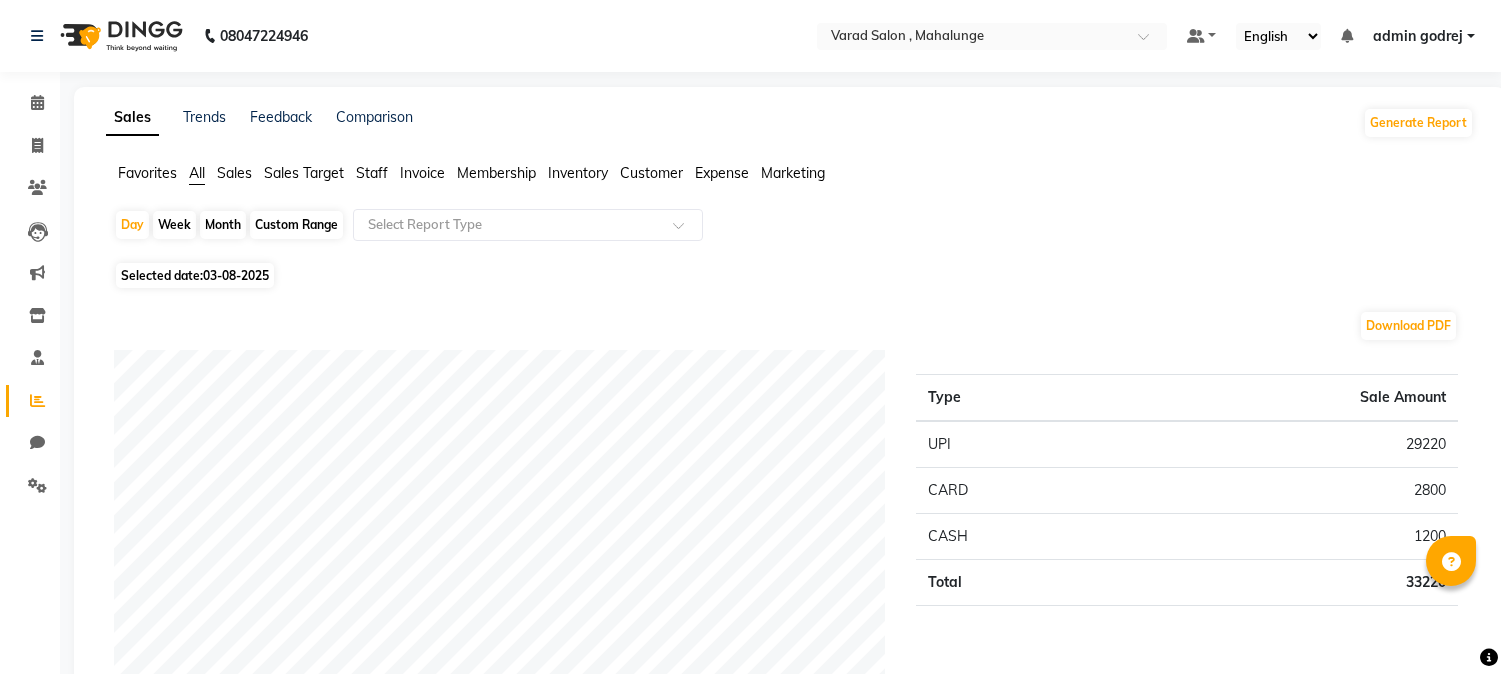 scroll, scrollTop: 555, scrollLeft: 0, axis: vertical 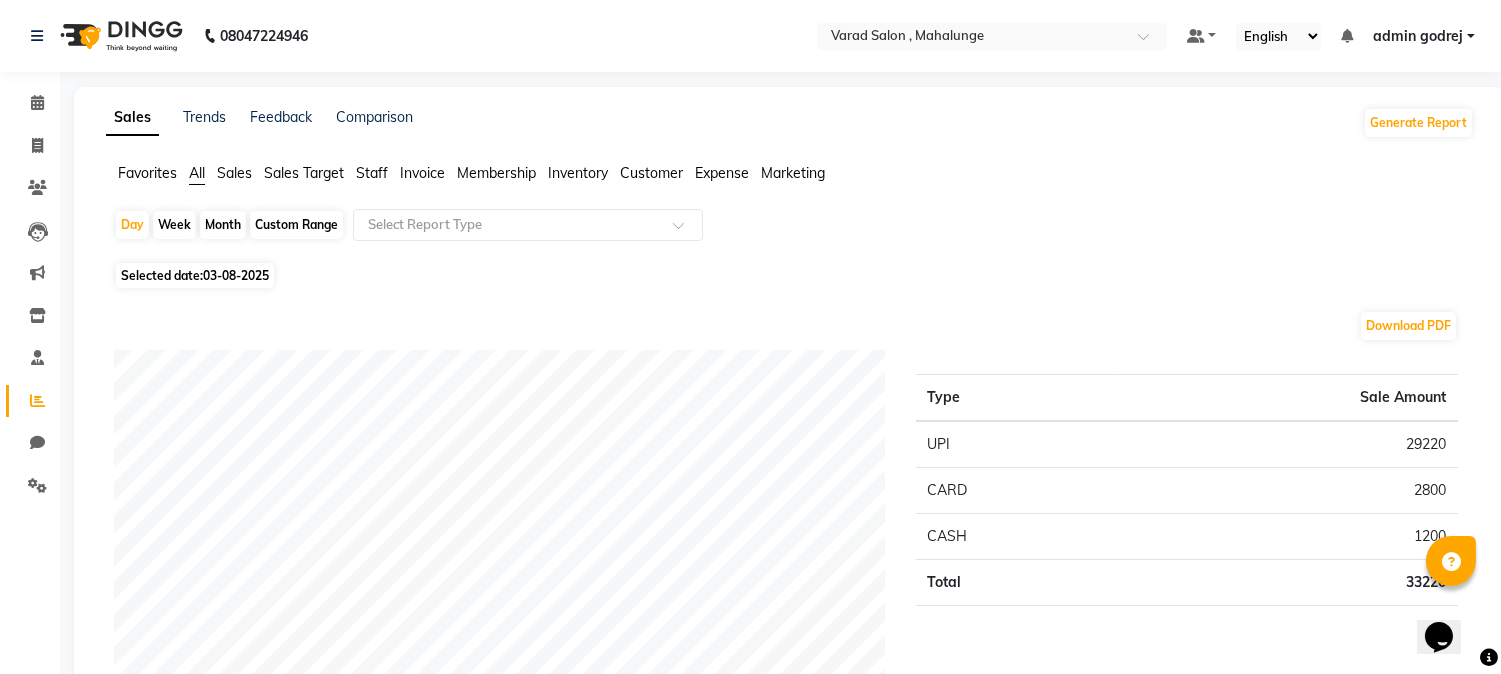 click on "Month" 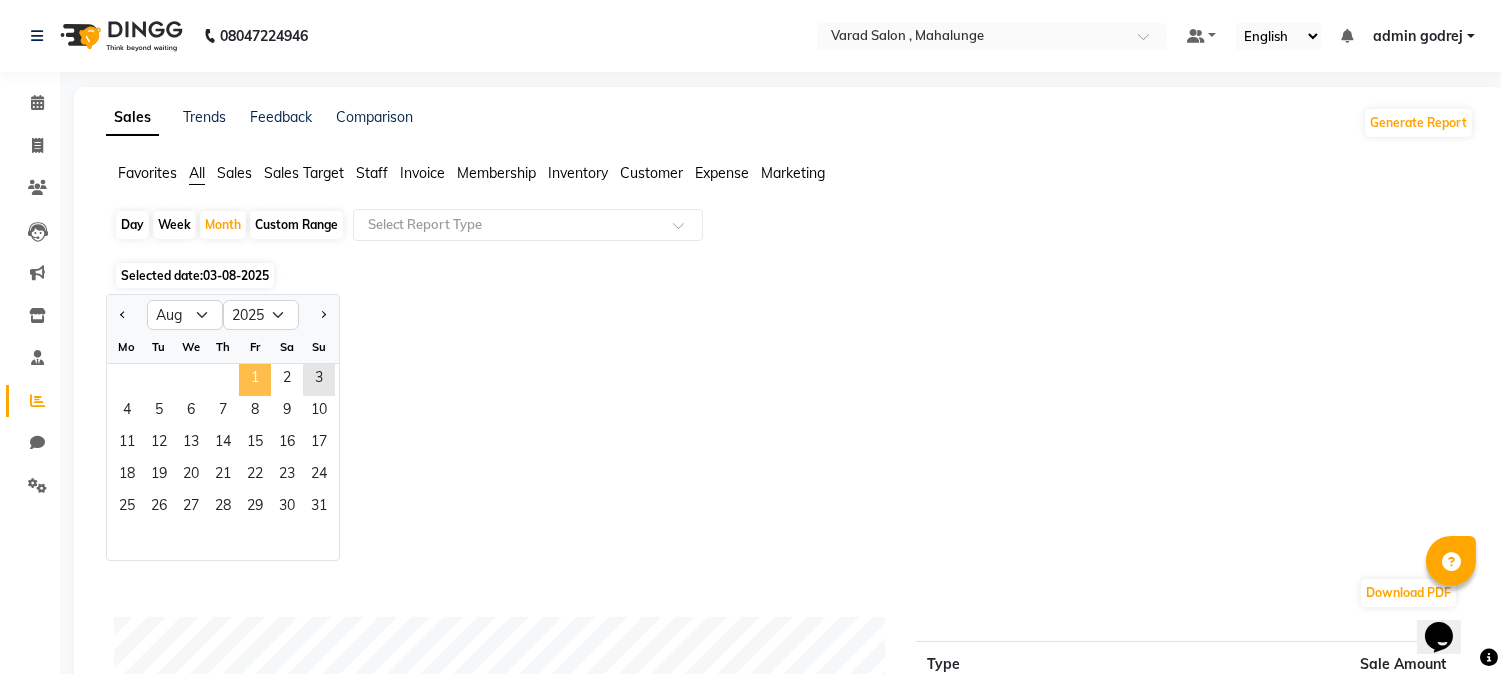 click on "1" 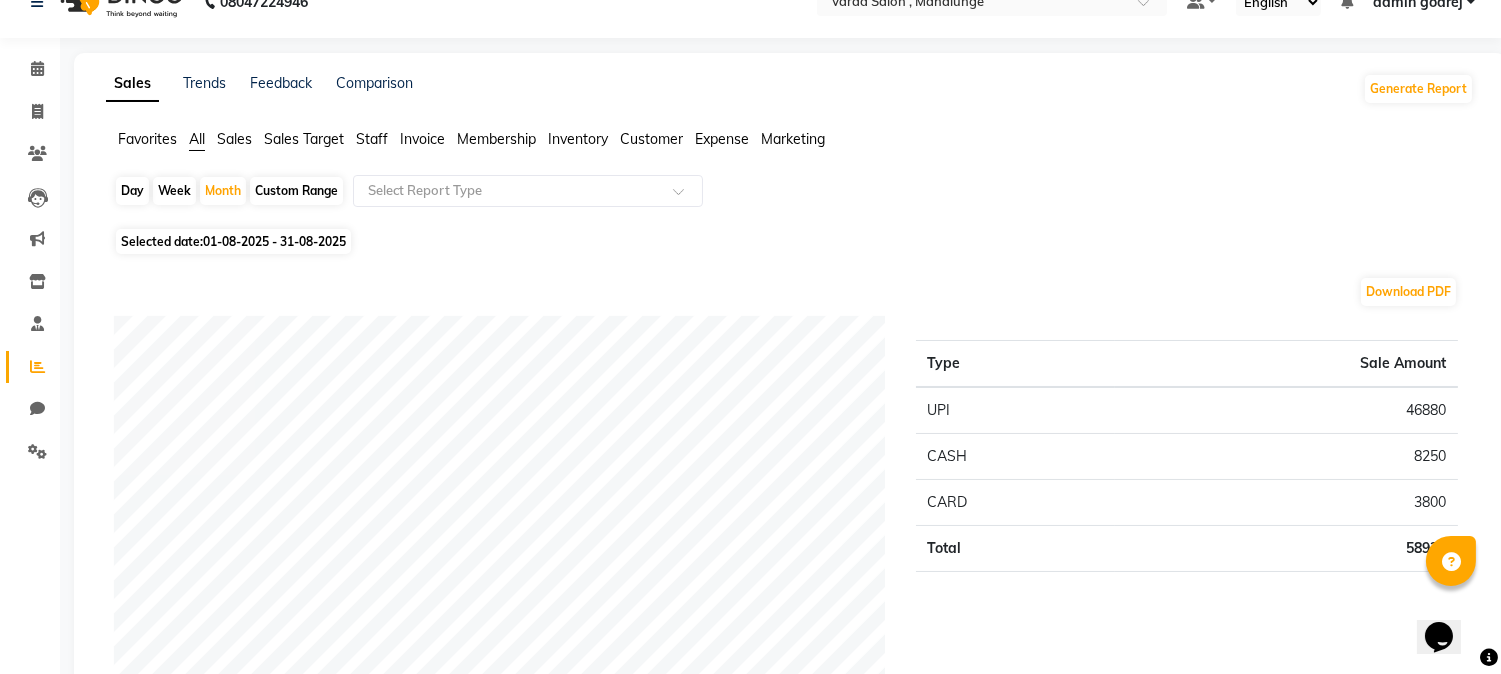 scroll, scrollTop: 0, scrollLeft: 0, axis: both 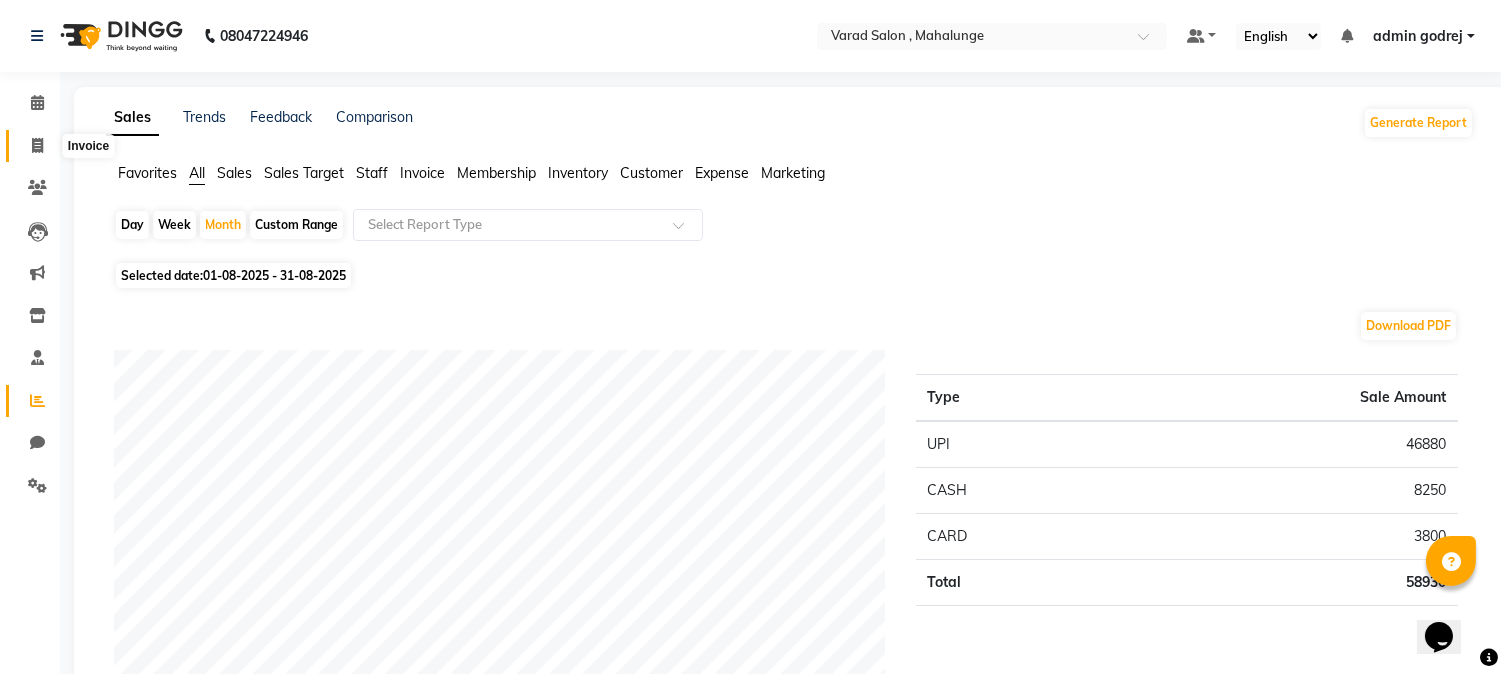 click 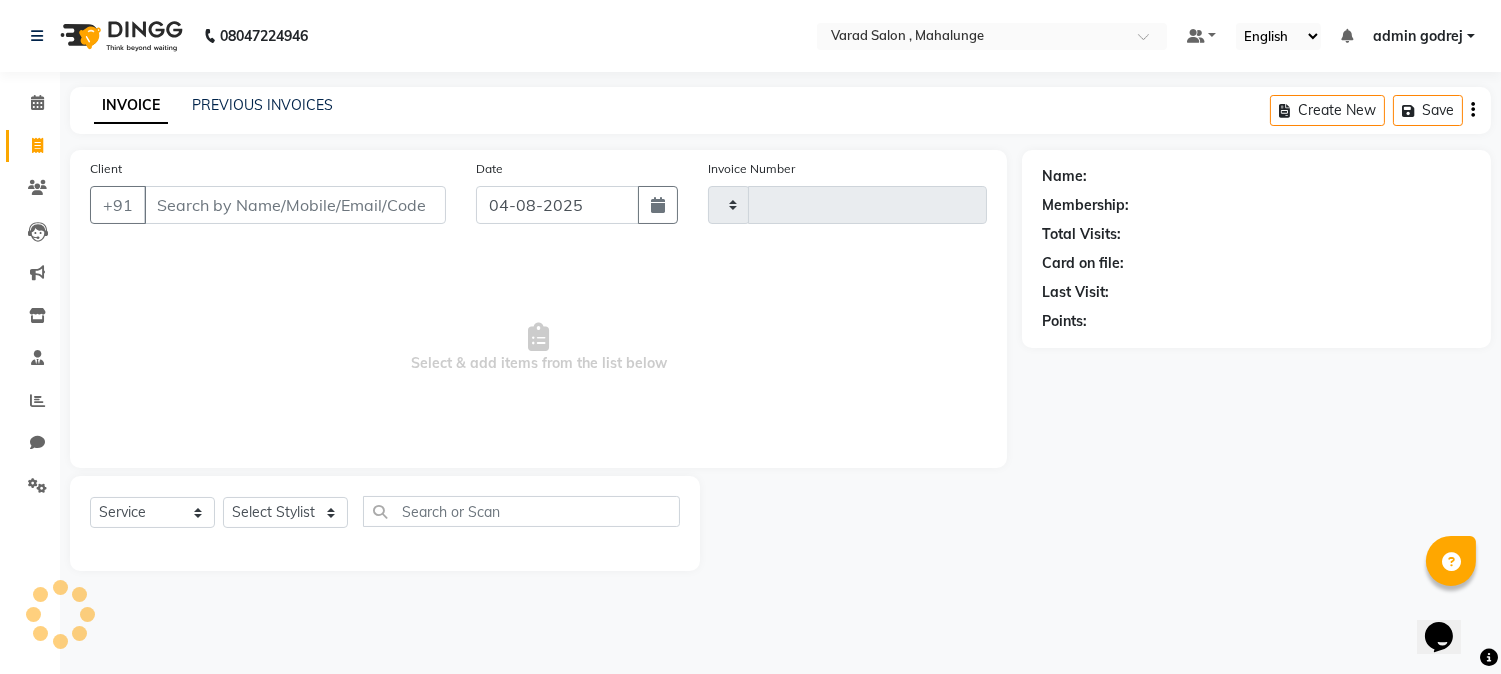 type on "1273" 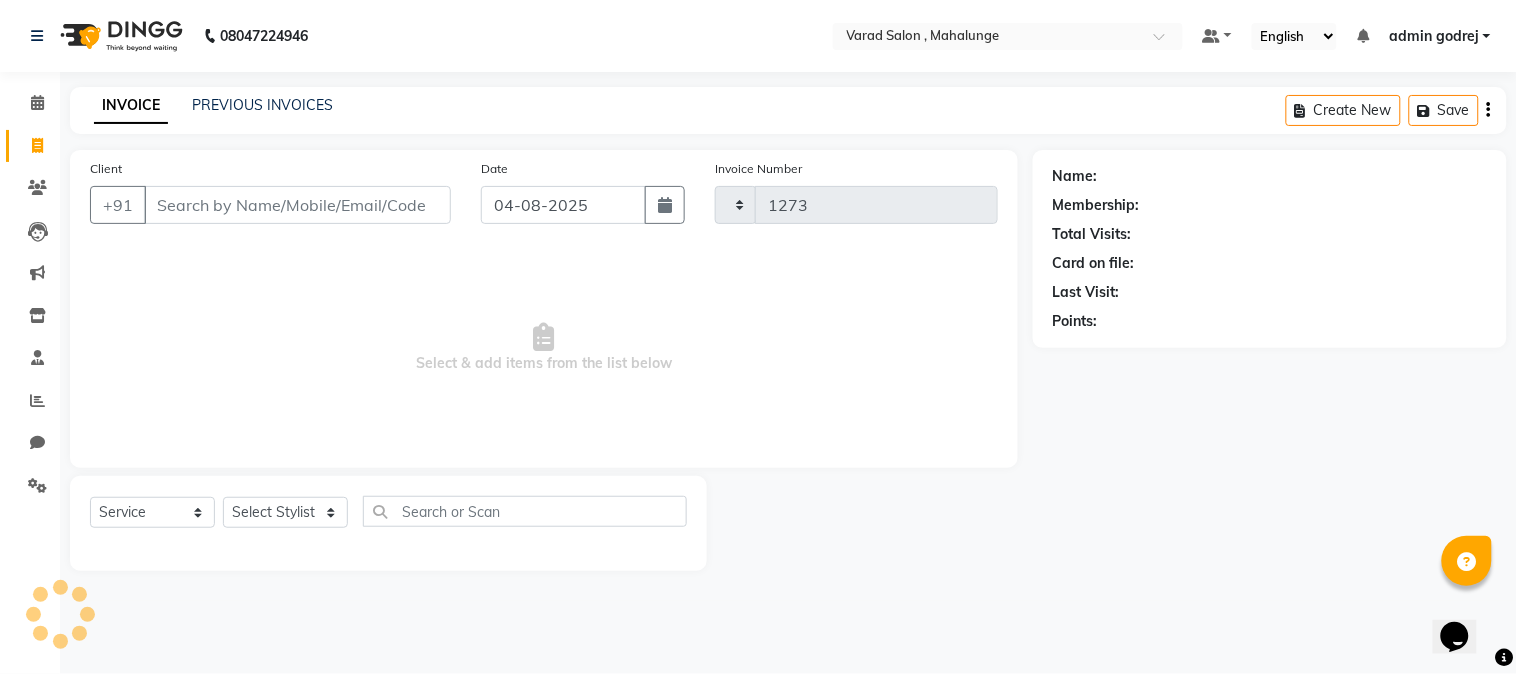 select on "7250" 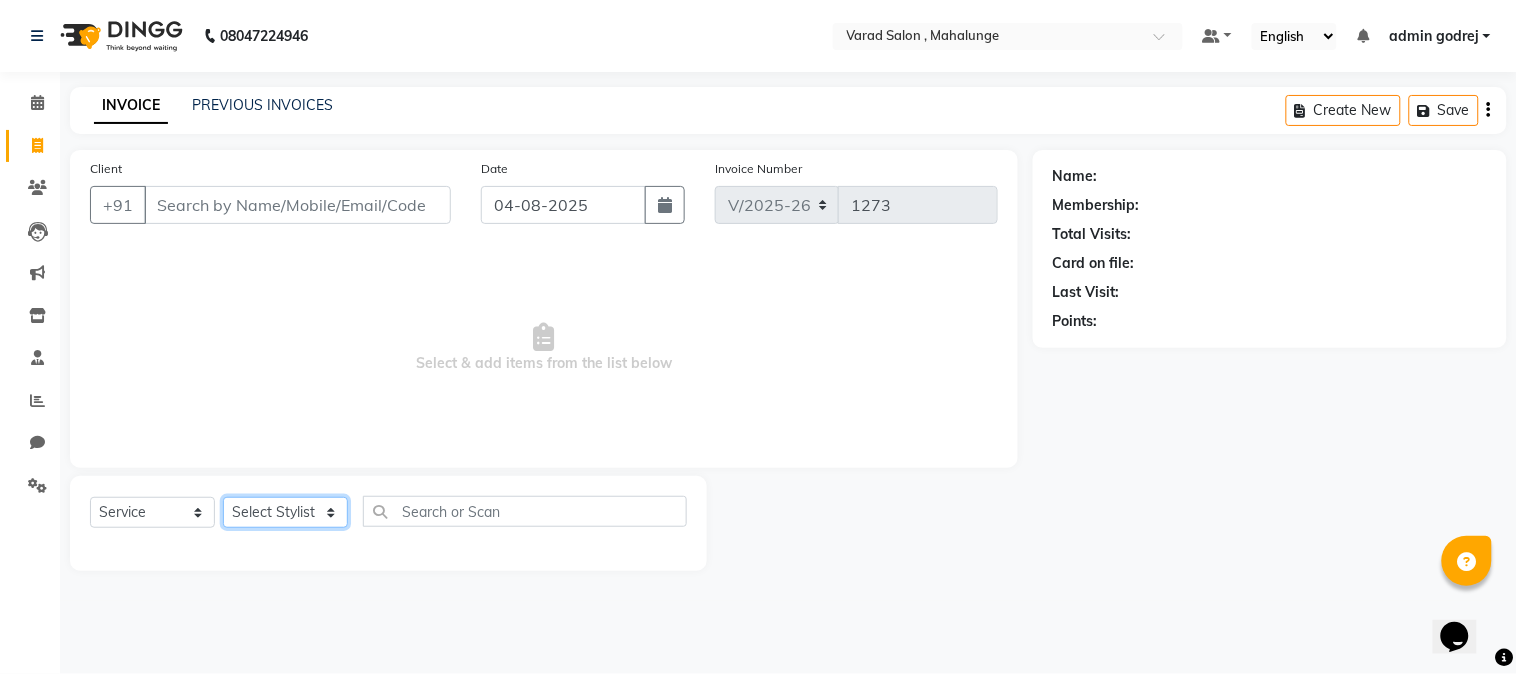 click on "Select Stylist admin godrej Dipak subhash ambhore krushna pandit megha mahajan priya kamble Rishi Gayke Rishikesh  sanket gaikwad shubham lingayat vijay bidve" 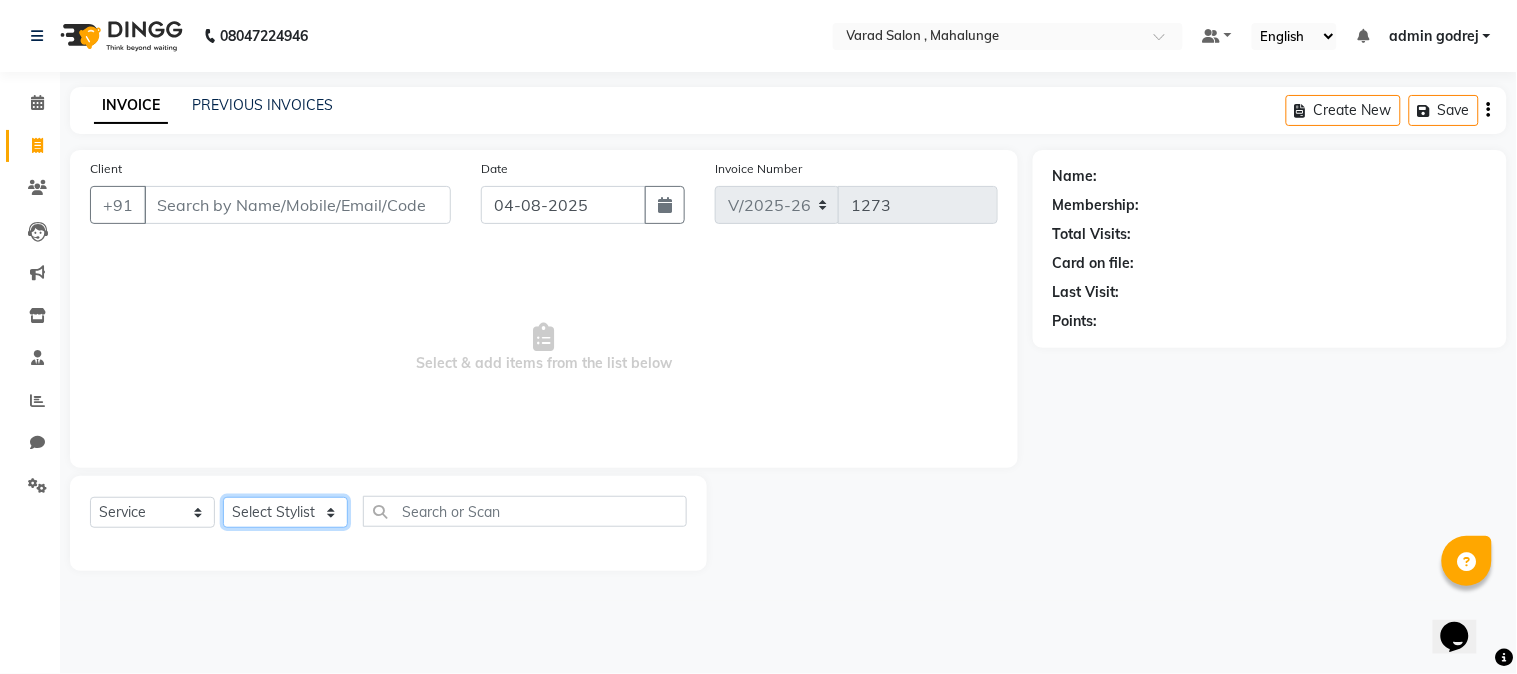 select on "66814" 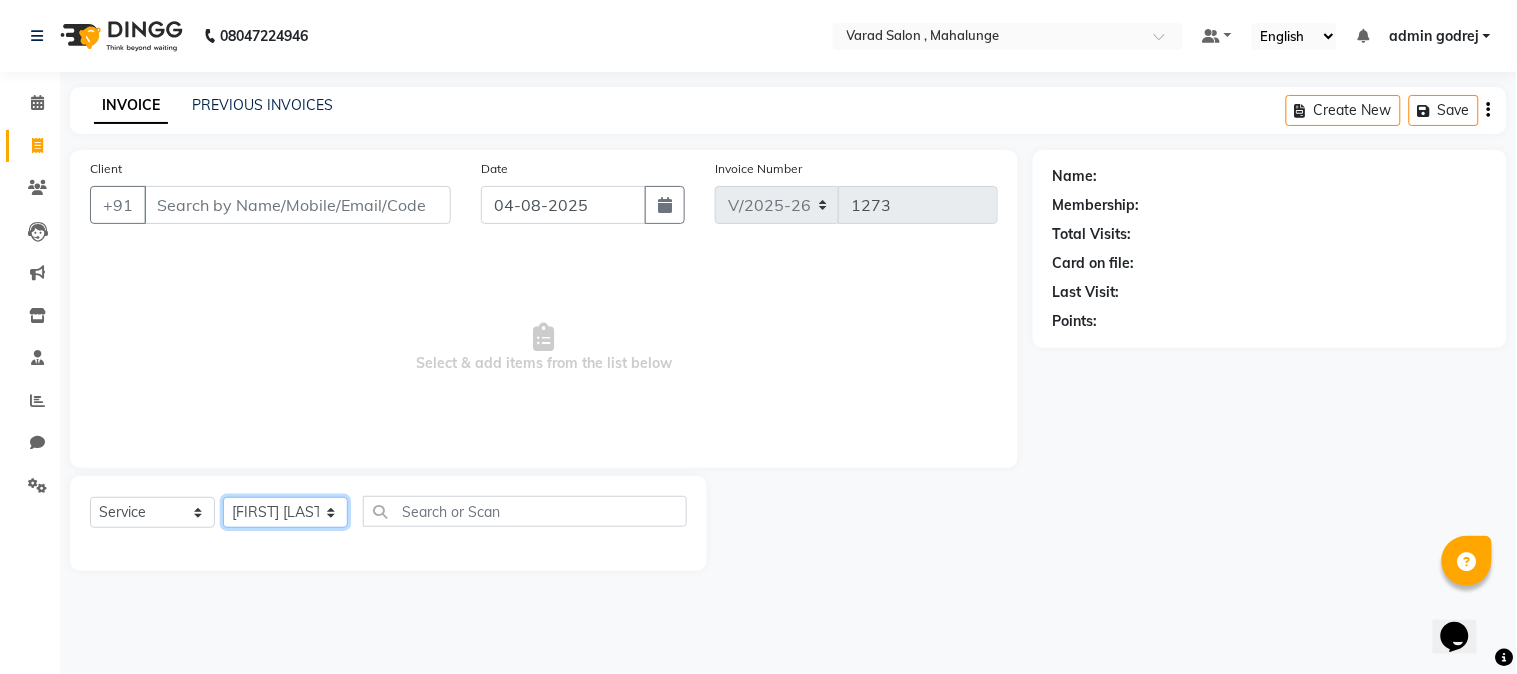click on "Select Stylist admin godrej Dipak subhash ambhore krushna pandit megha mahajan priya kamble Rishi Gayke Rishikesh  sanket gaikwad shubham lingayat vijay bidve" 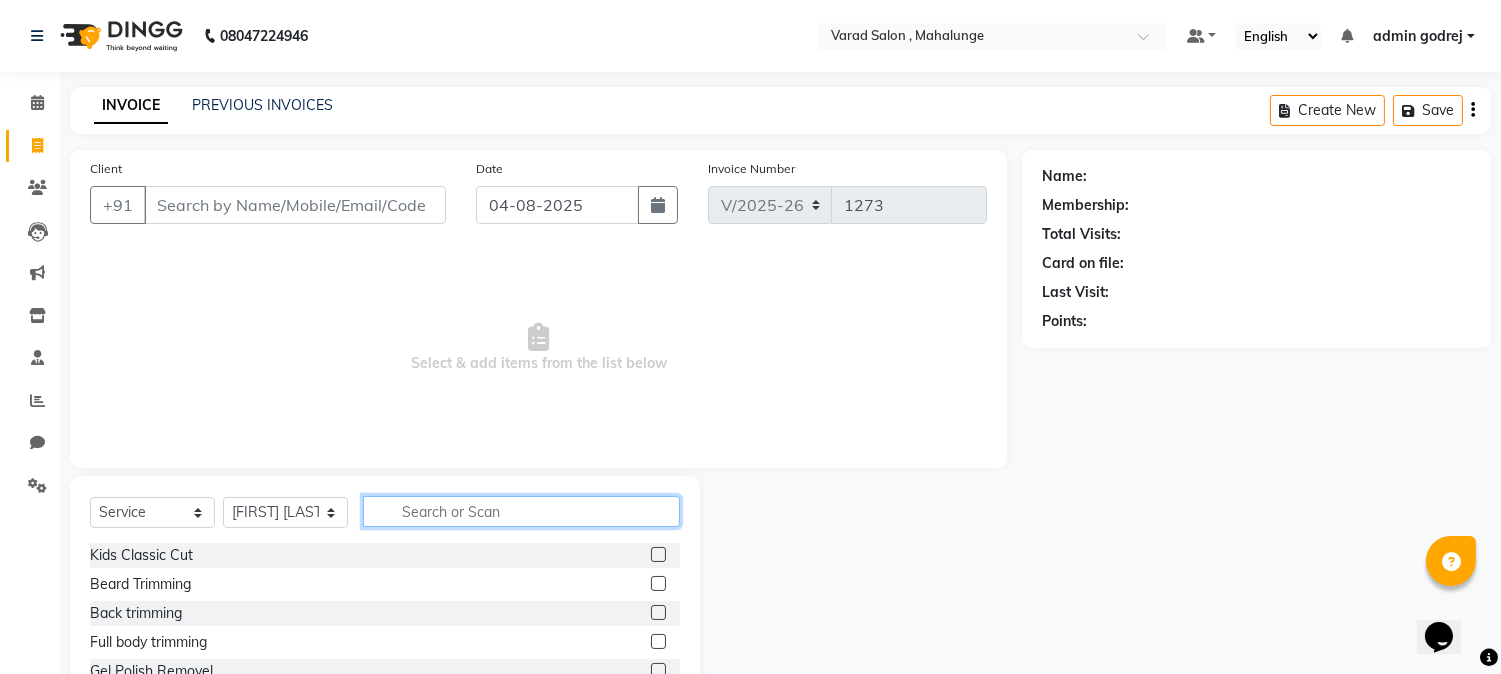 click 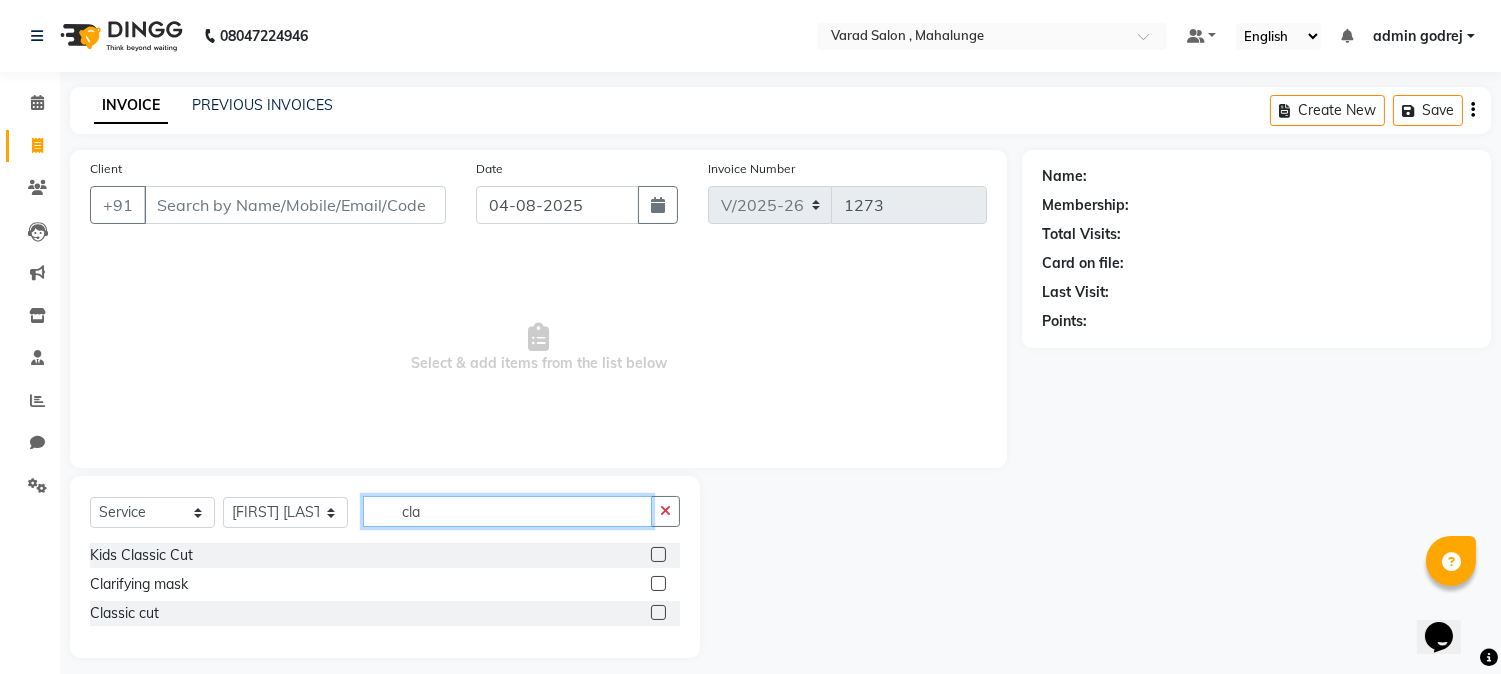 type on "cla" 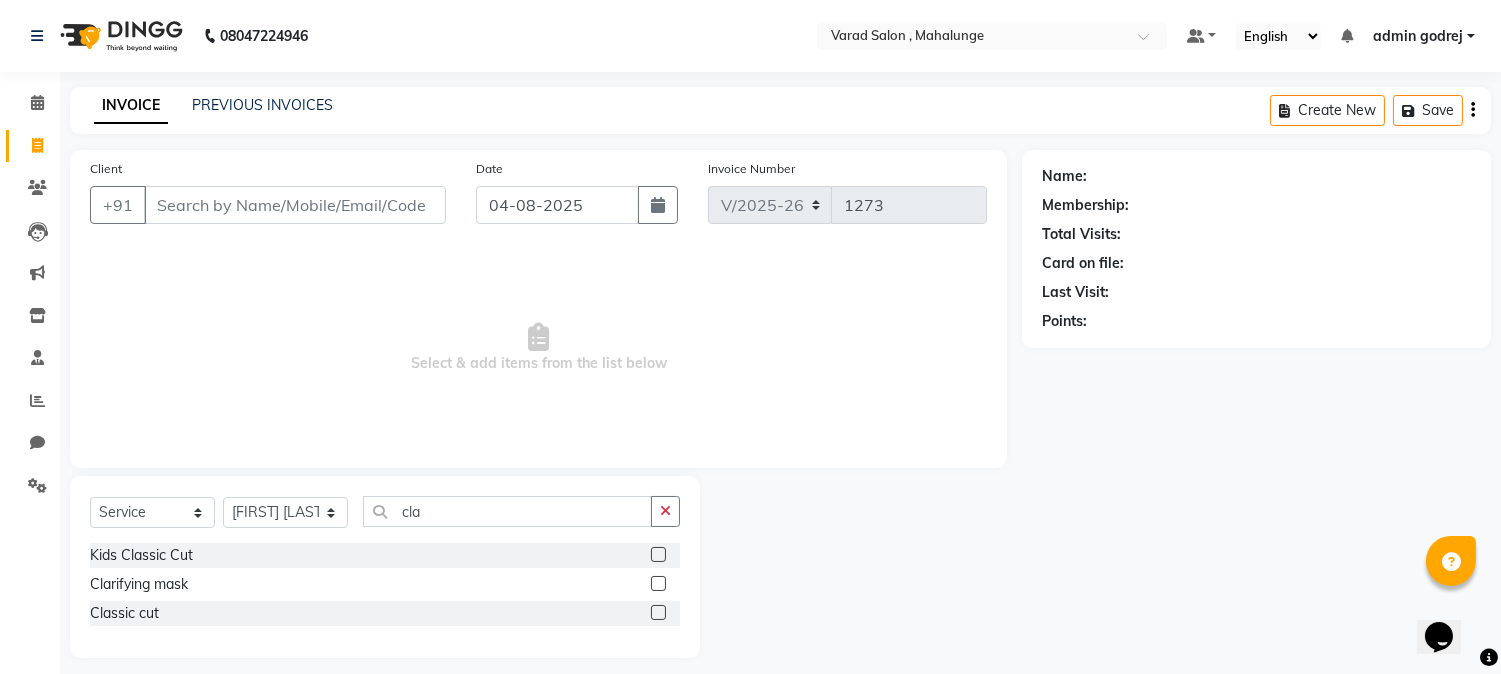 click 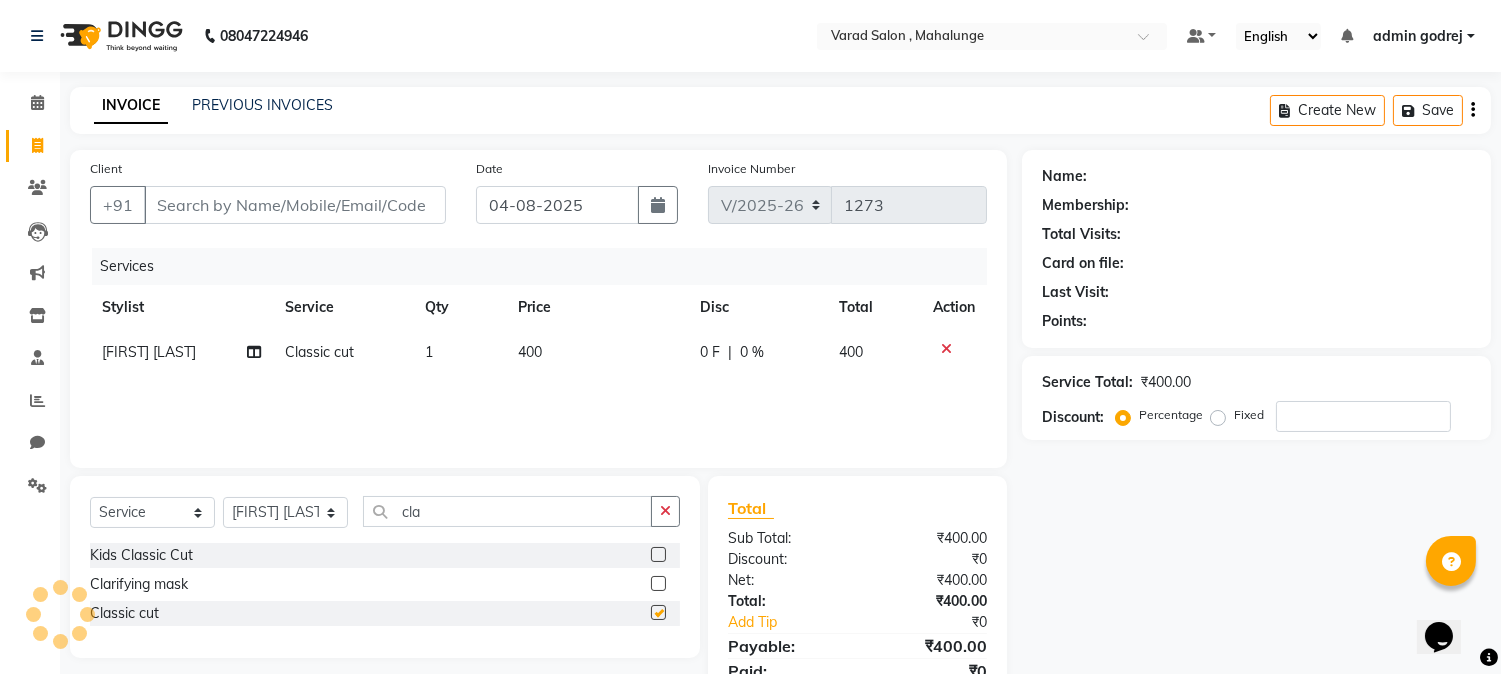checkbox on "false" 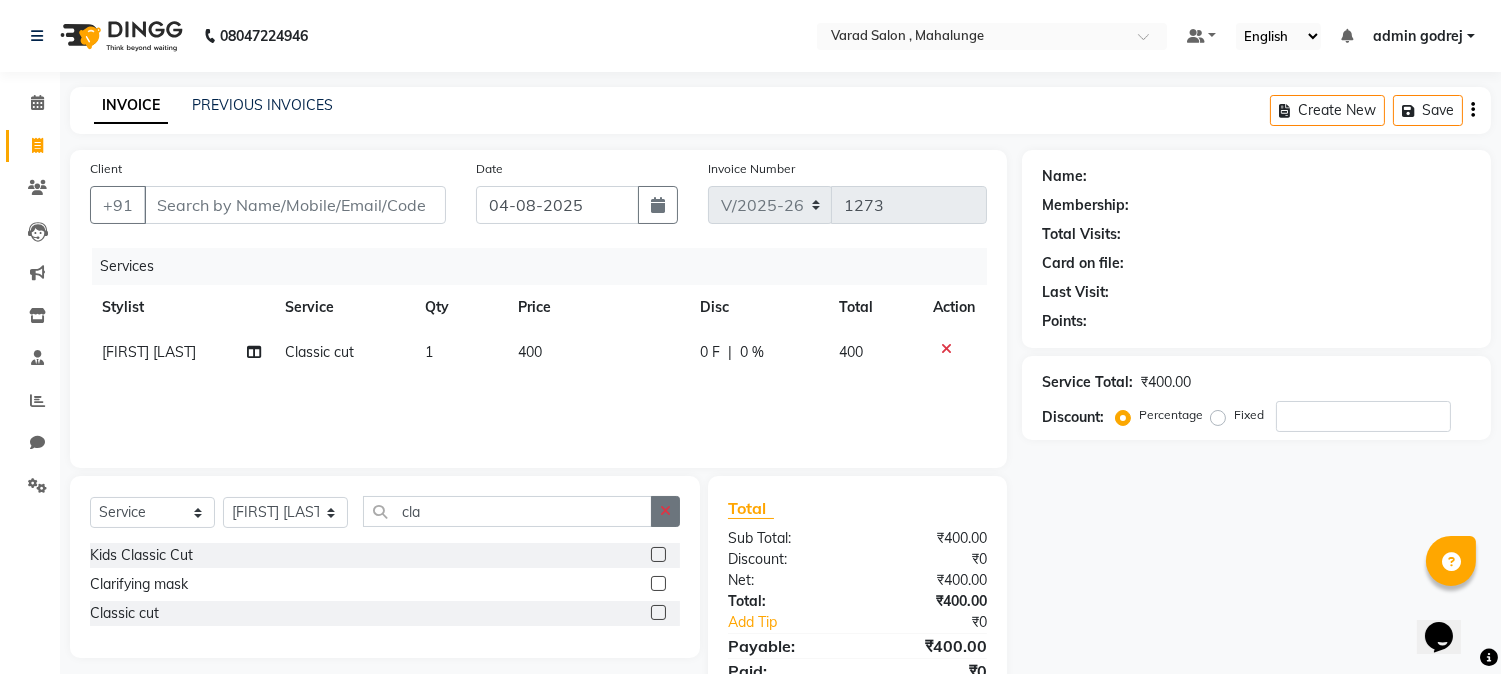 click 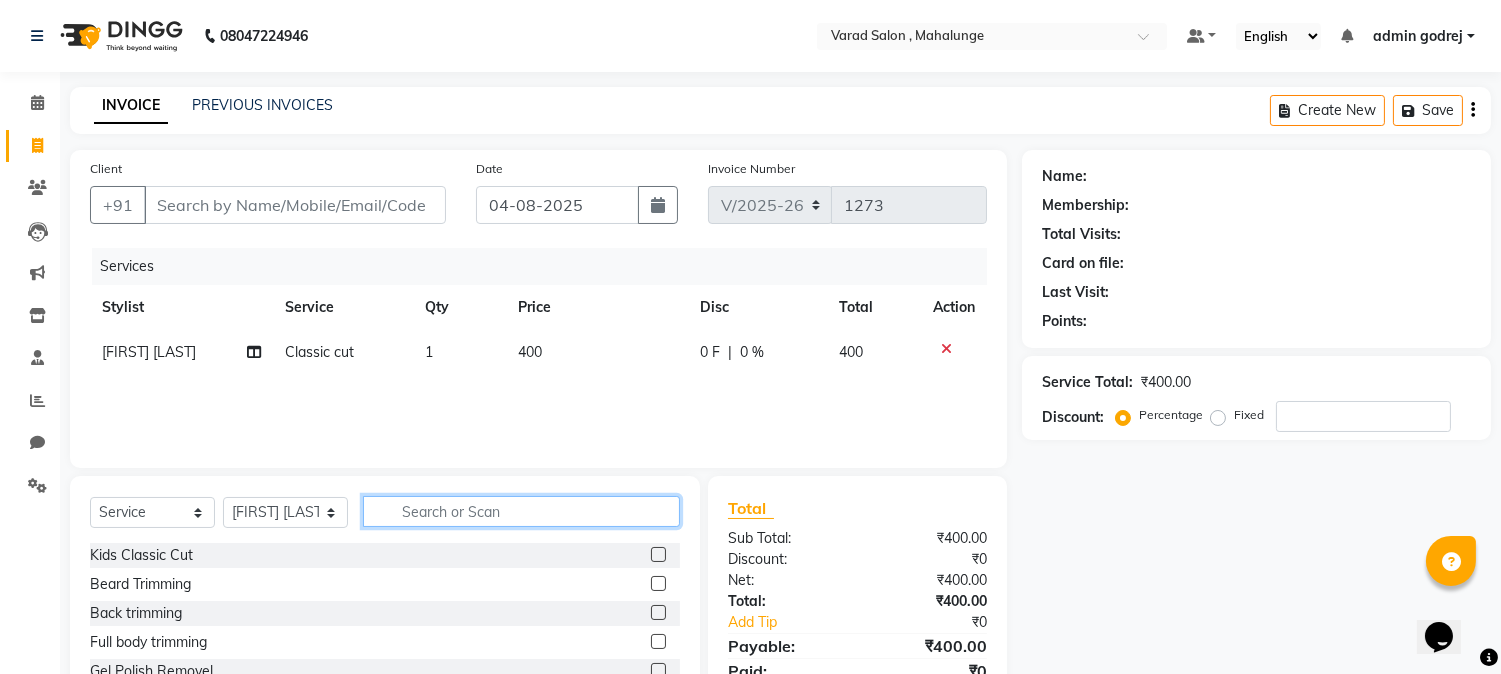 click 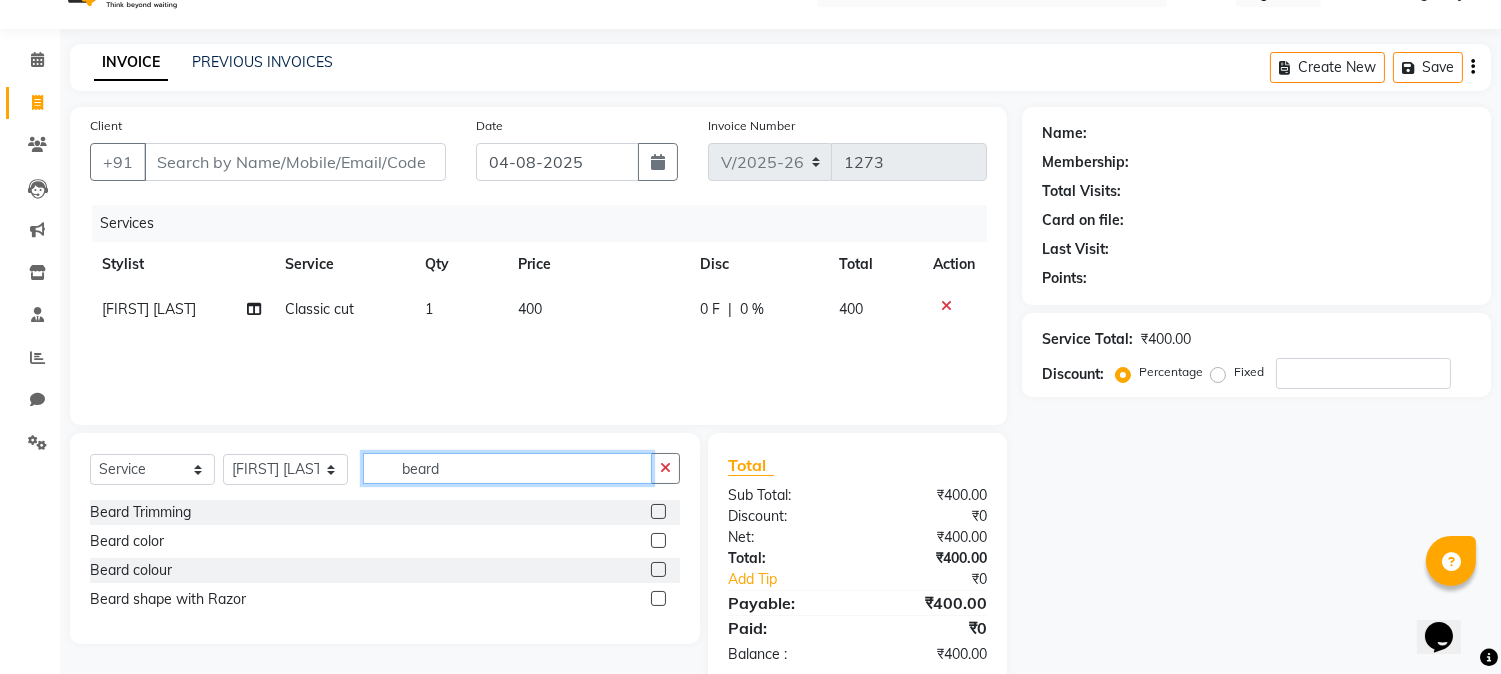 scroll, scrollTop: 84, scrollLeft: 0, axis: vertical 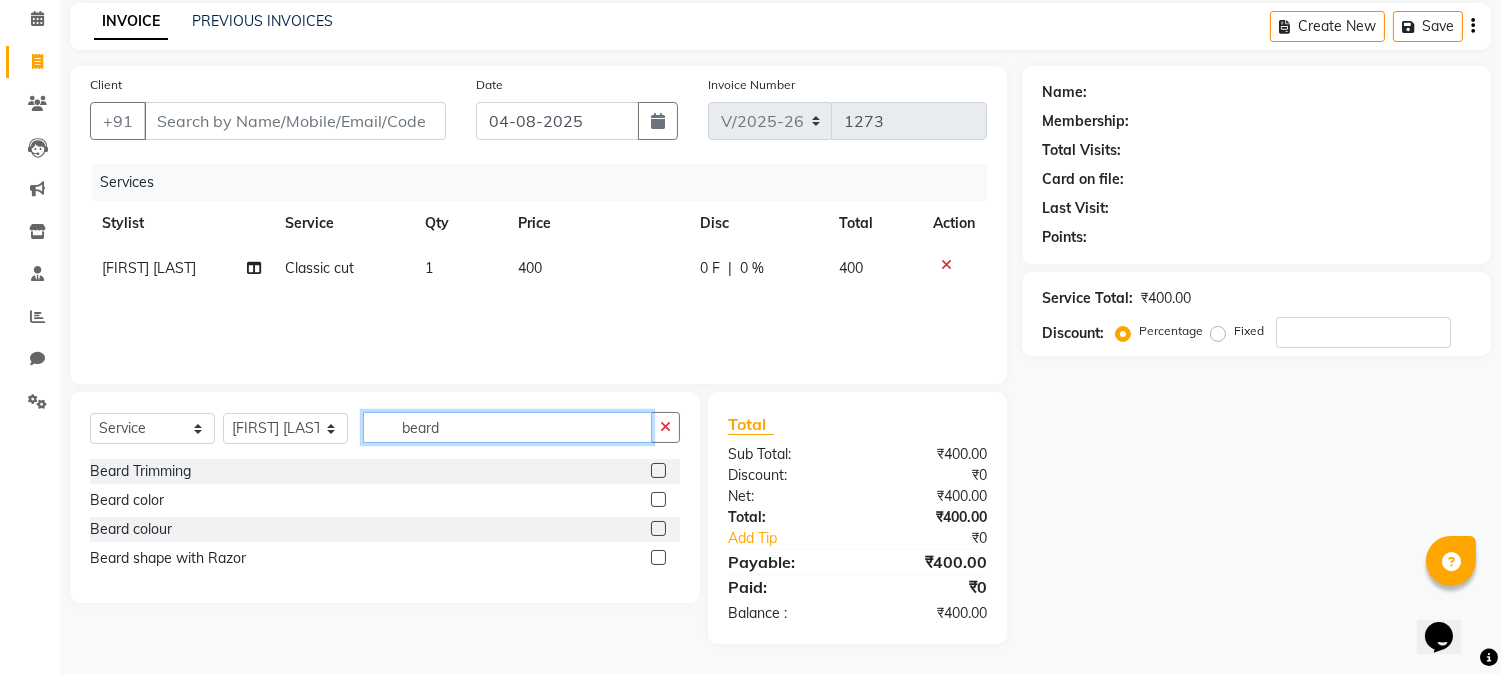 type on "beard" 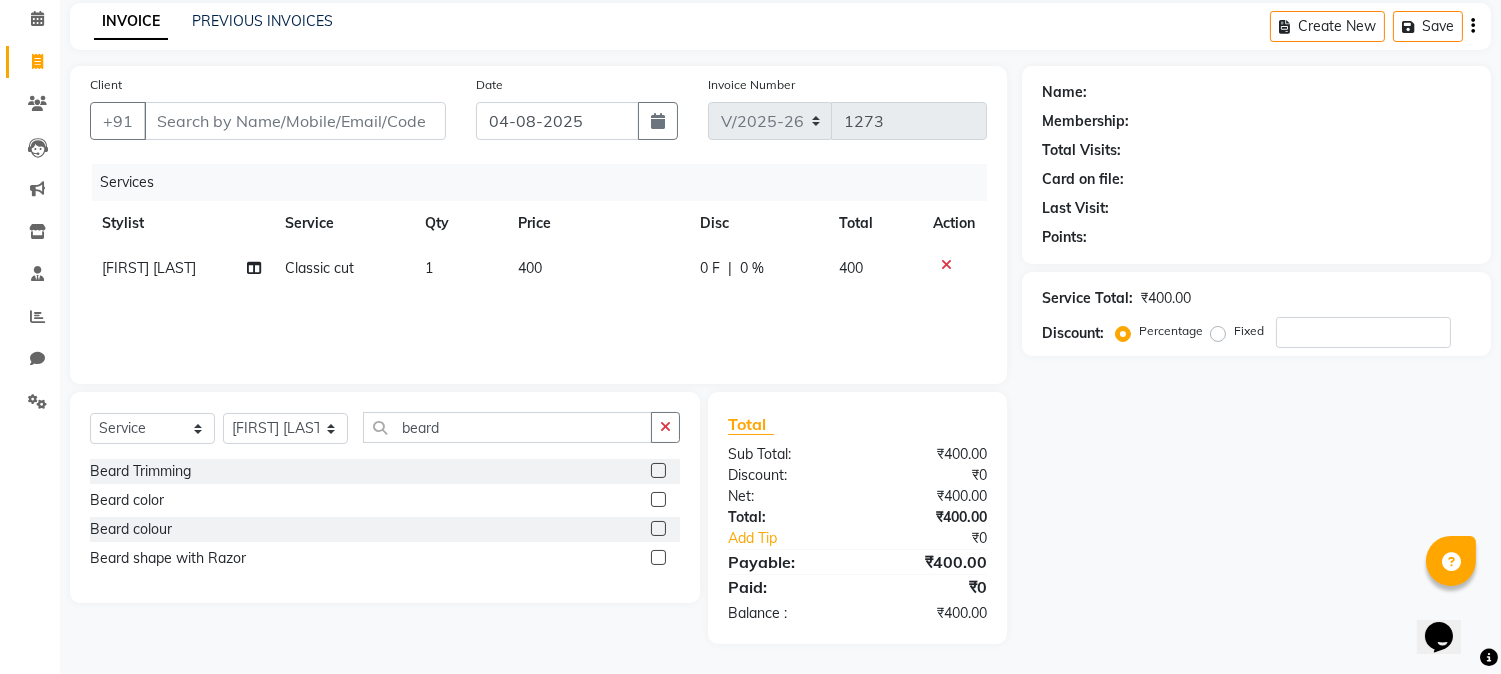click 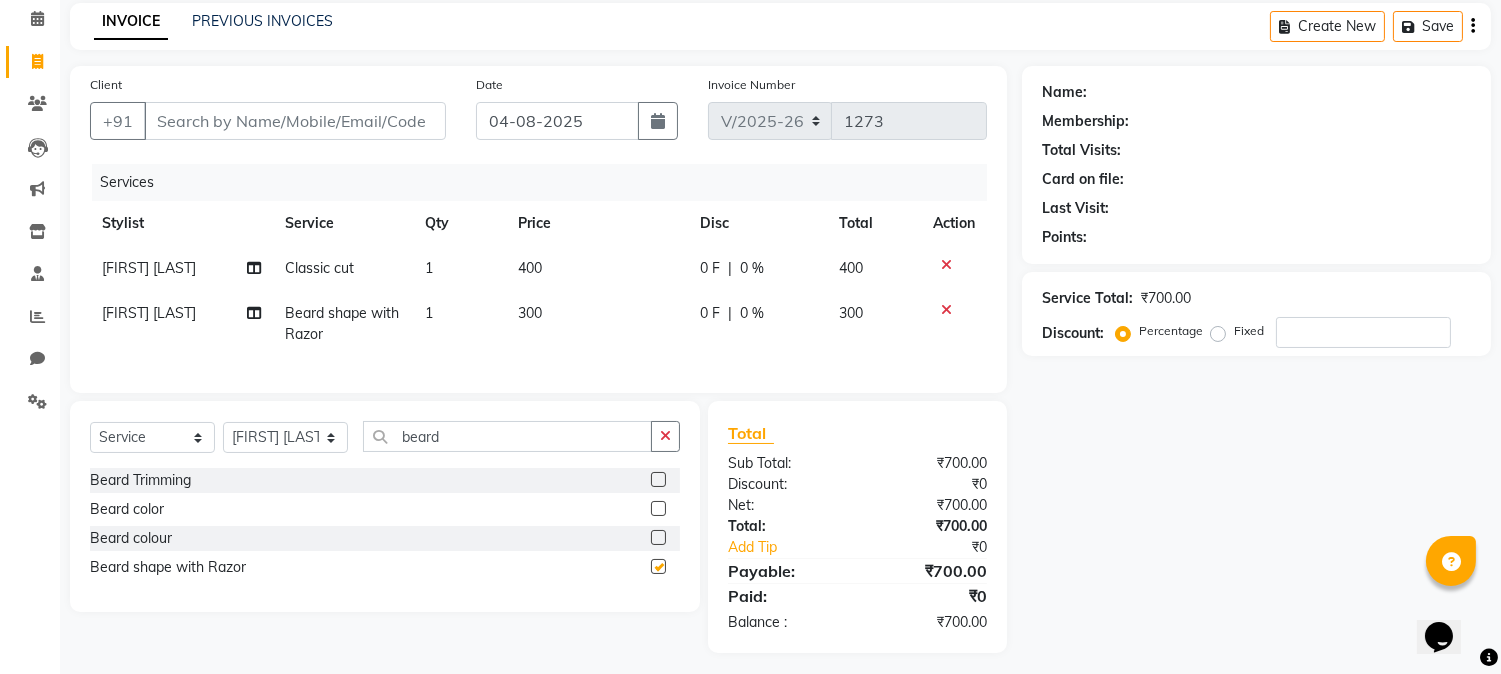 checkbox on "false" 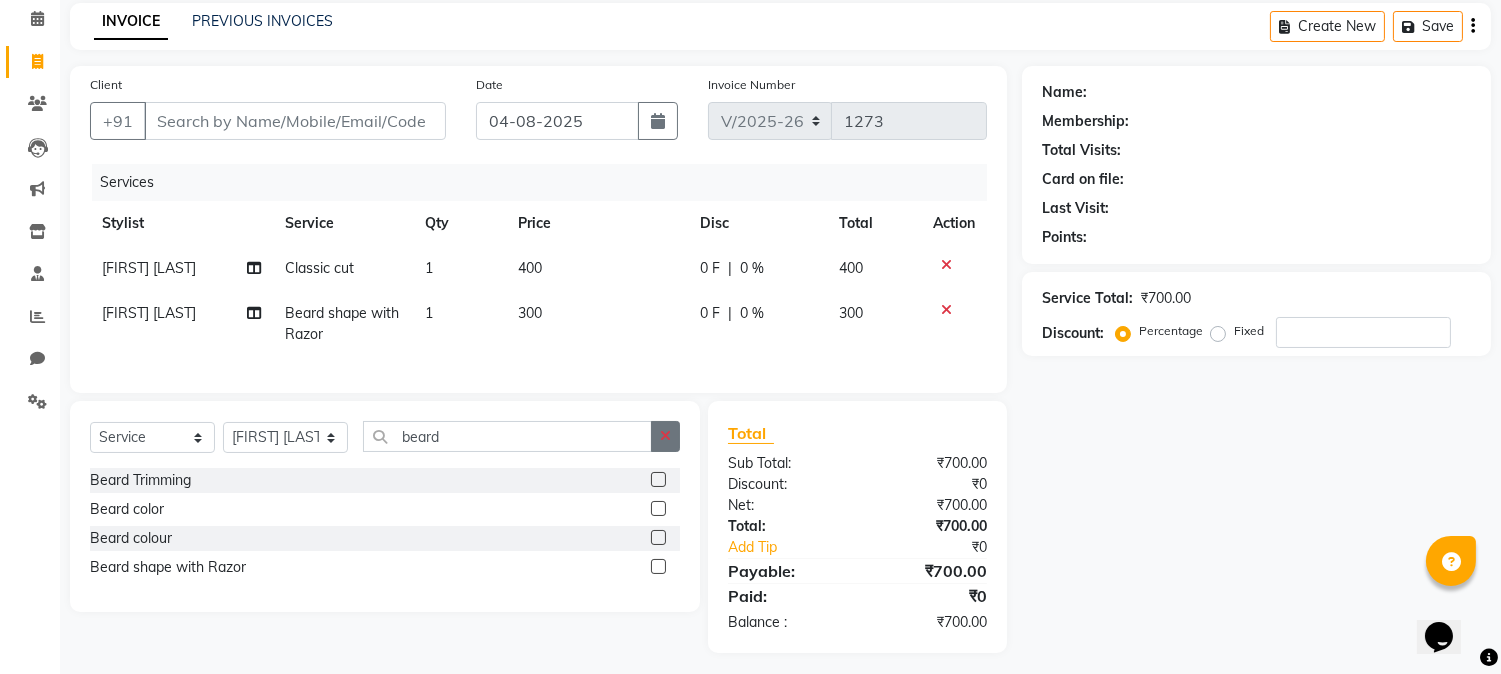 click 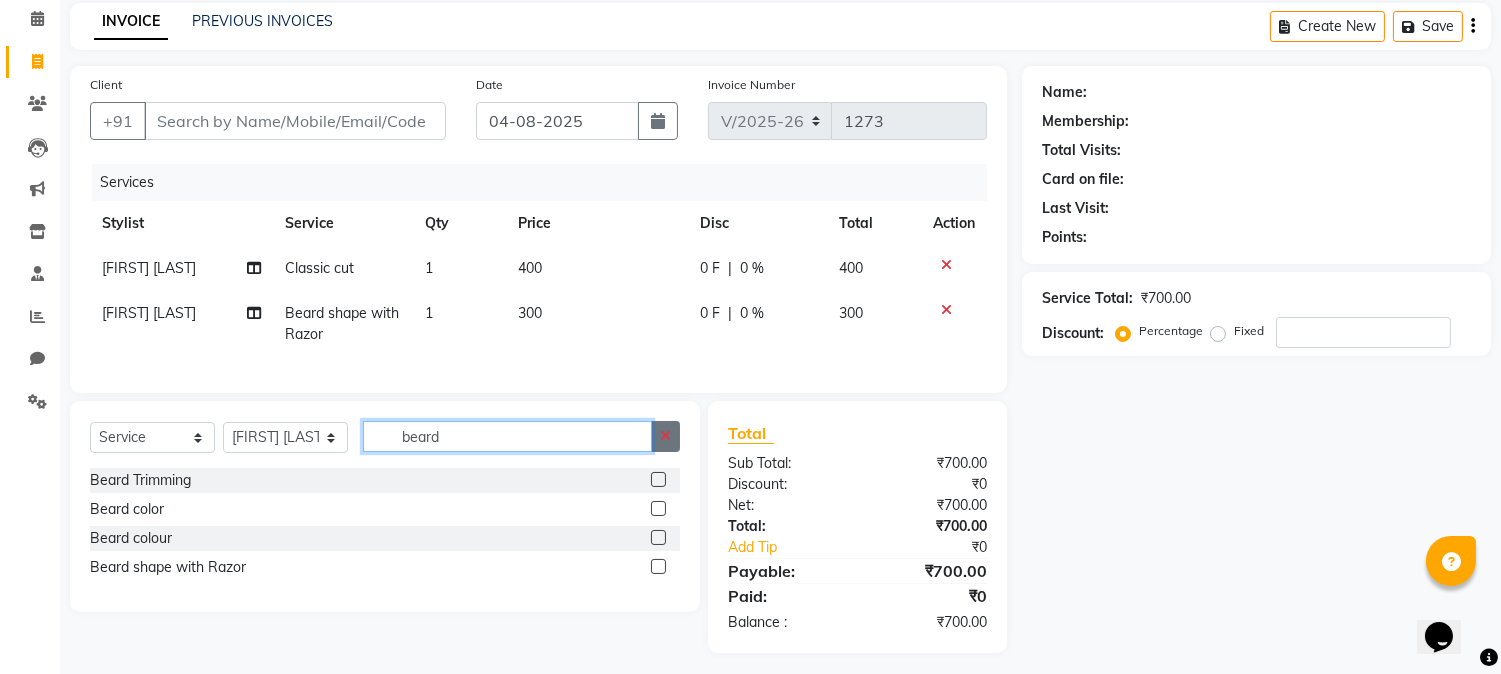 type 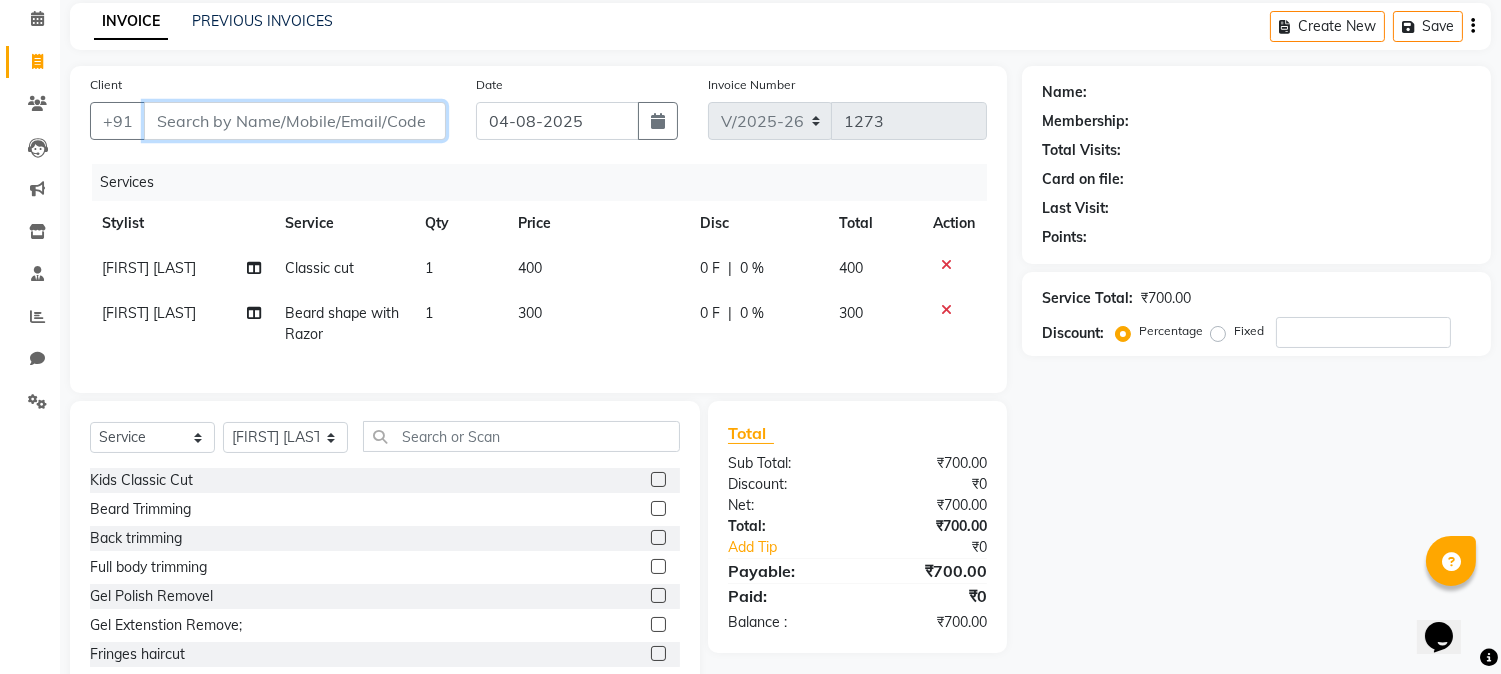 click on "Client" at bounding box center (295, 121) 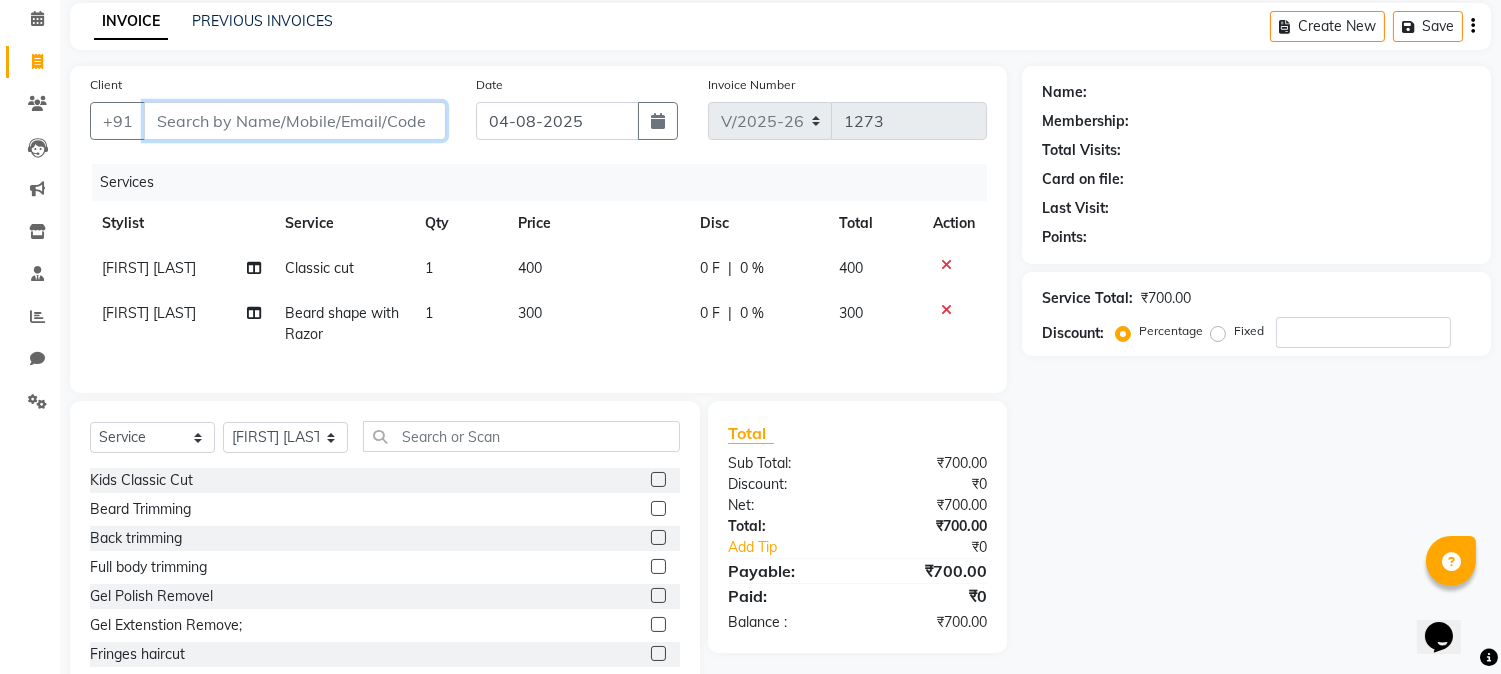 type on "9" 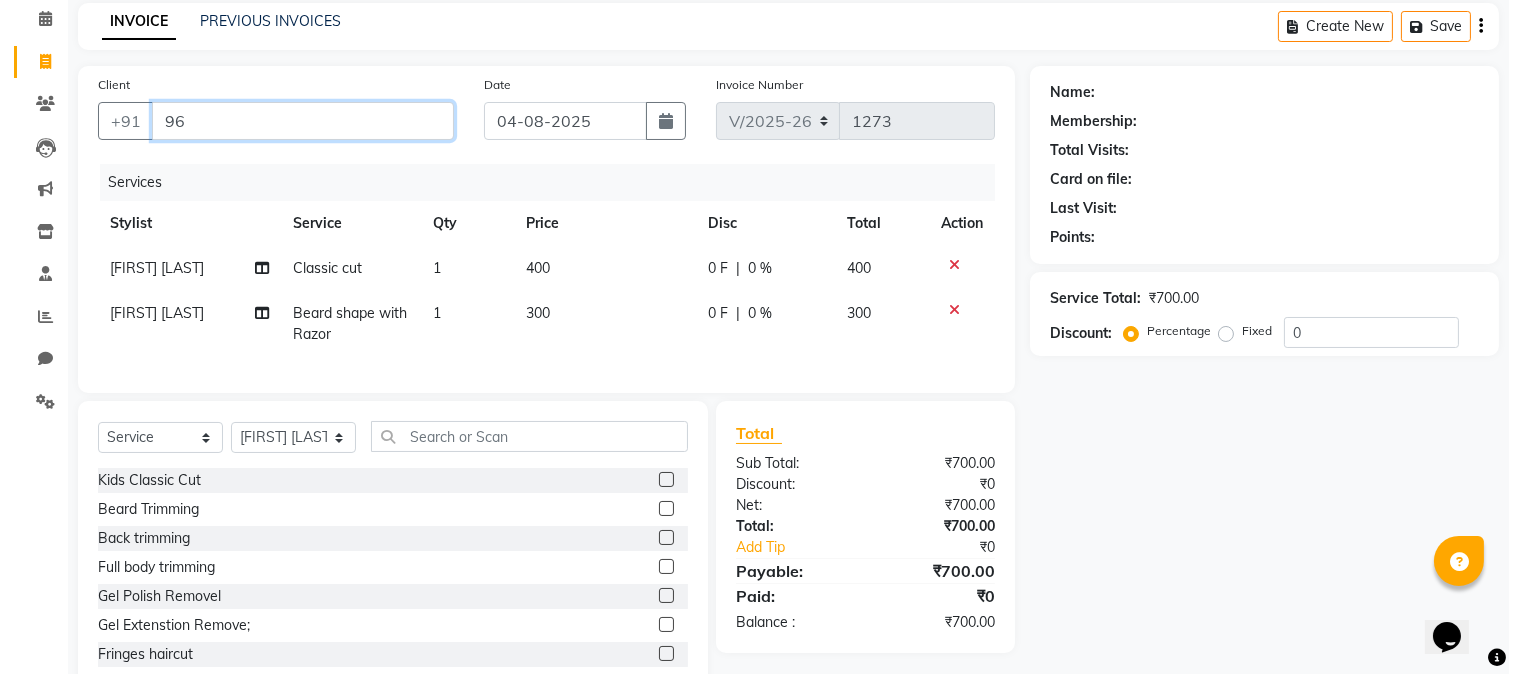scroll, scrollTop: 78, scrollLeft: 0, axis: vertical 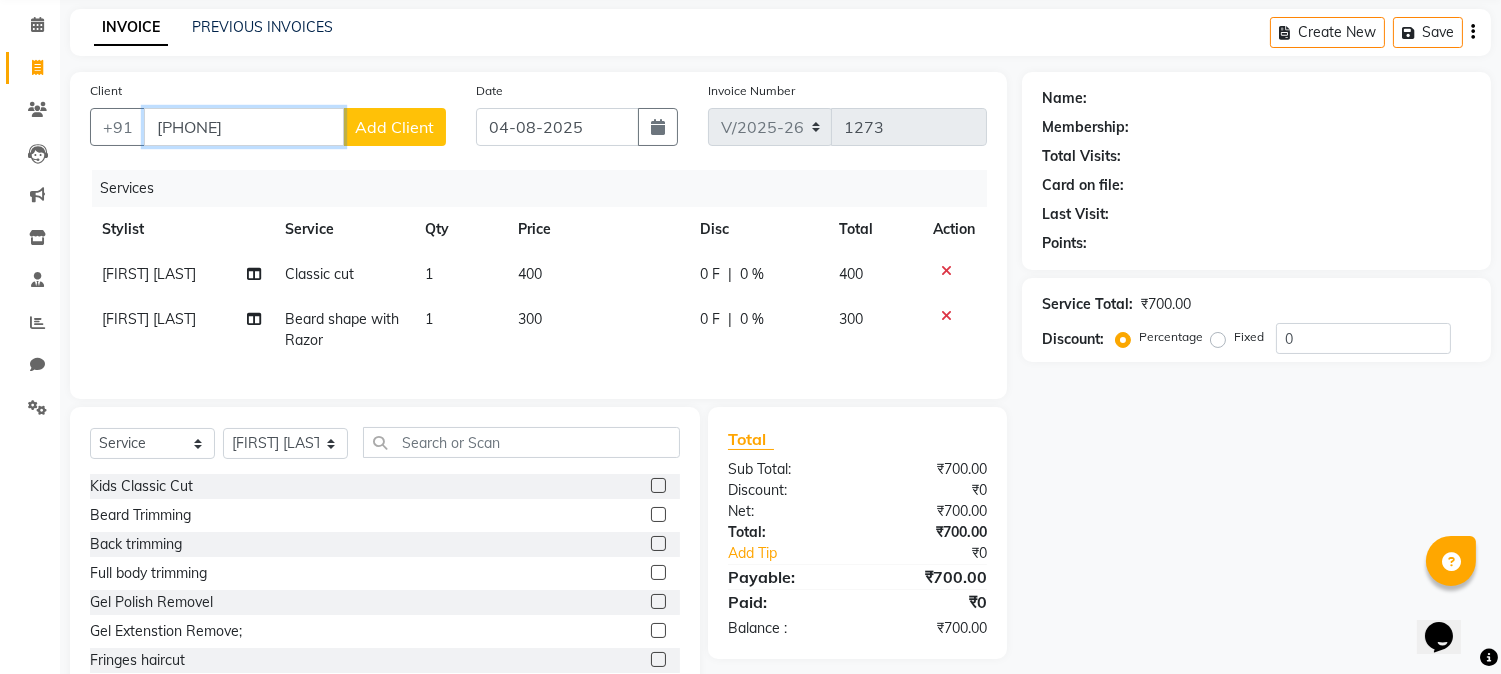 type on "[PHONE]" 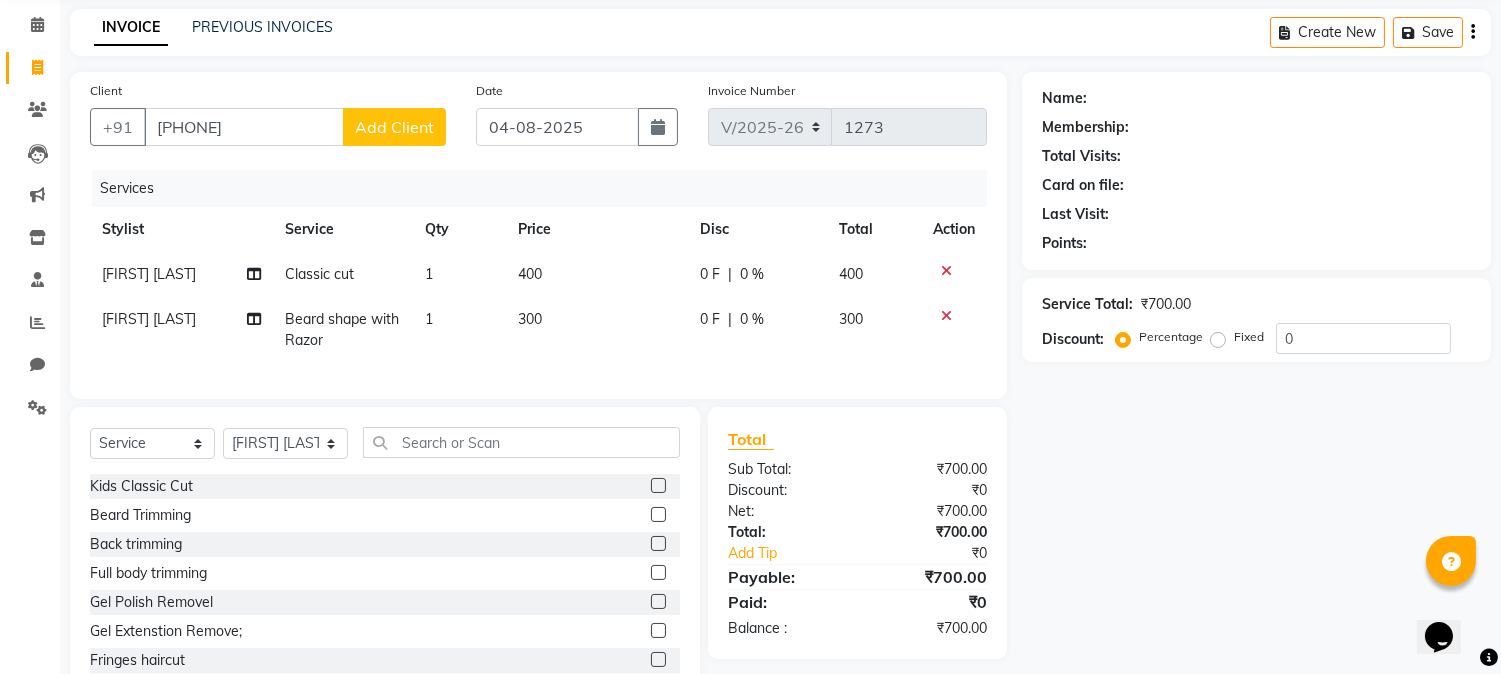 click on "Add Client" 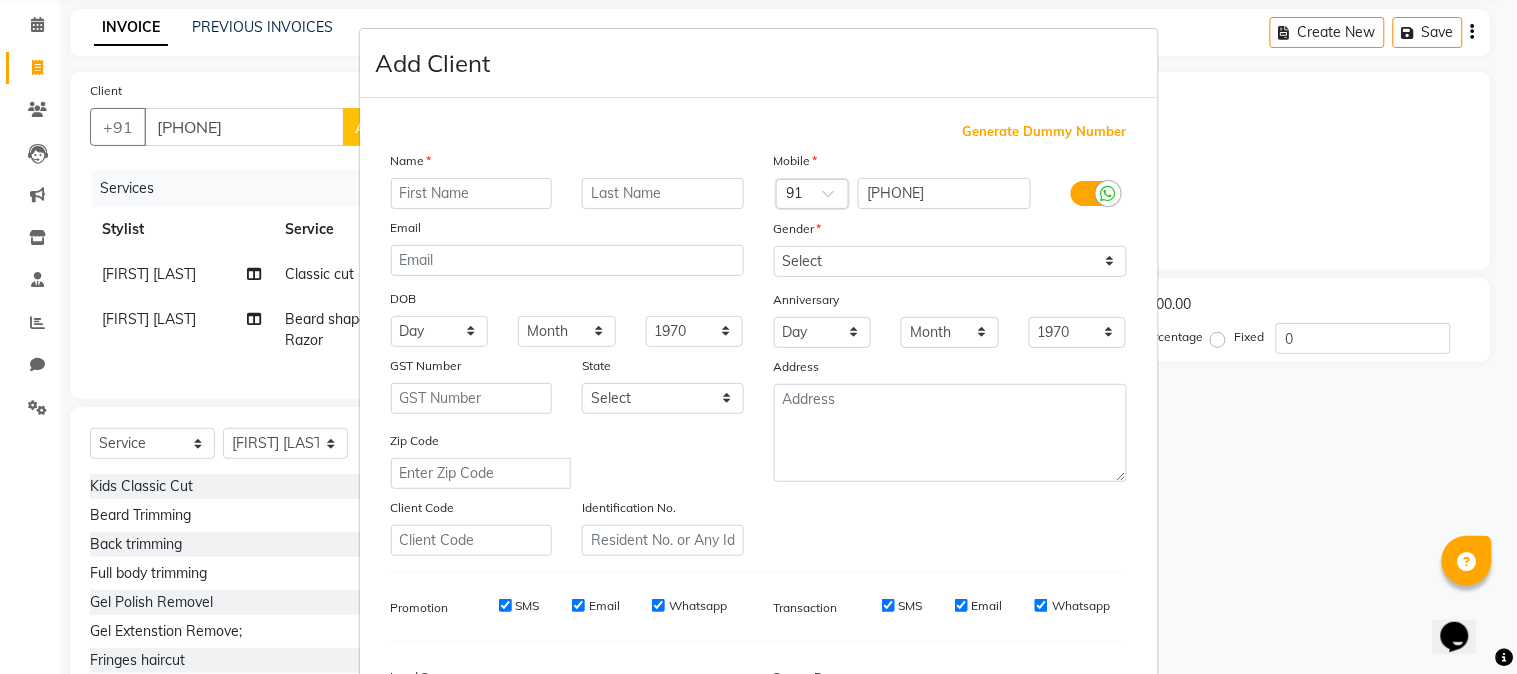 click at bounding box center [472, 193] 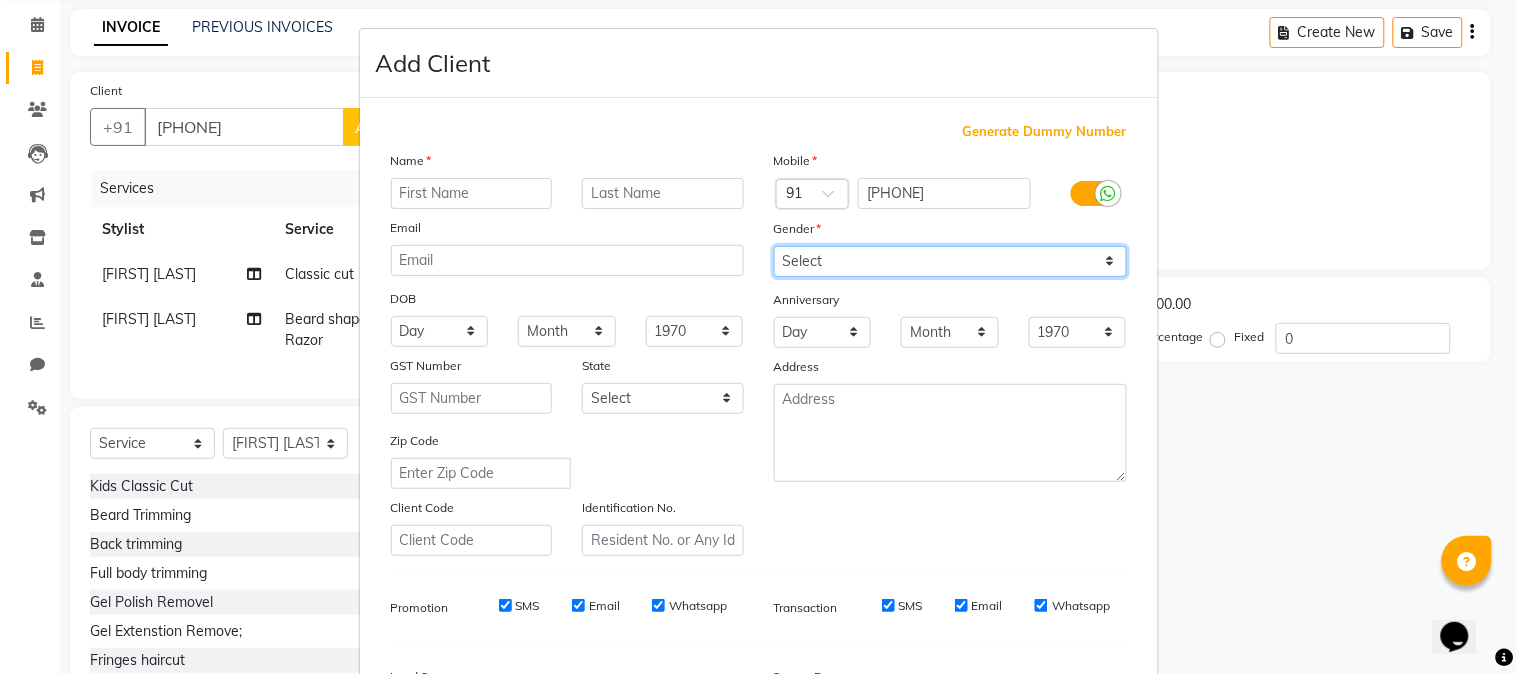 click on "Select Male Female Other Prefer Not To Say" at bounding box center (950, 261) 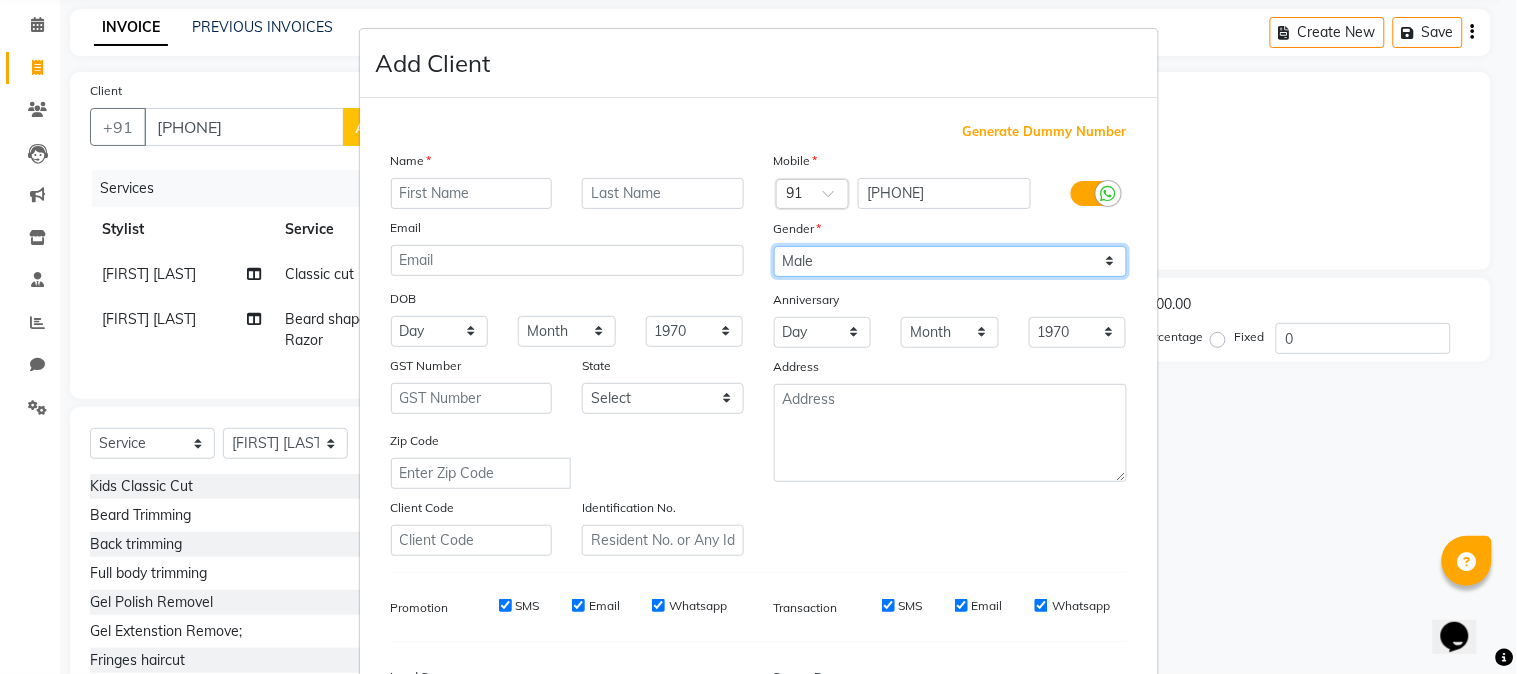 click on "Select Male Female Other Prefer Not To Say" at bounding box center [950, 261] 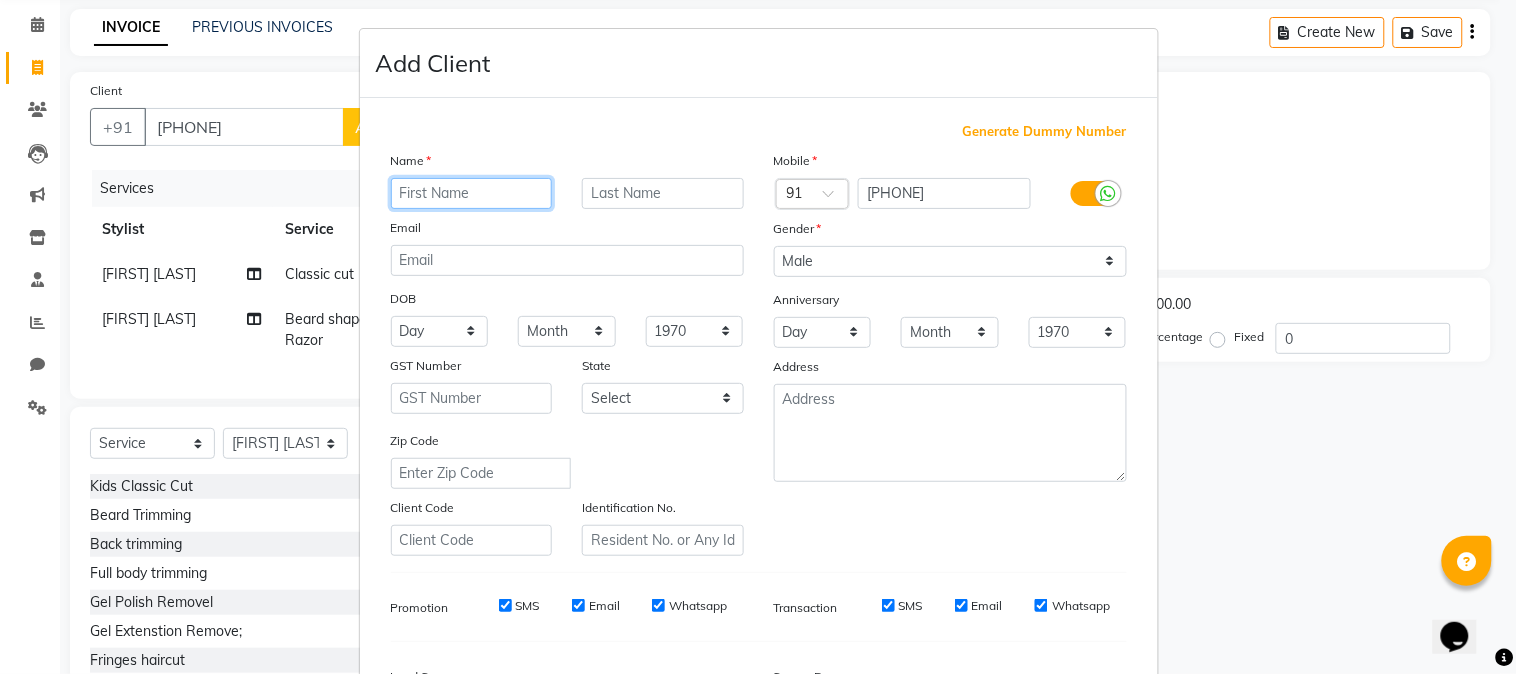click at bounding box center [472, 193] 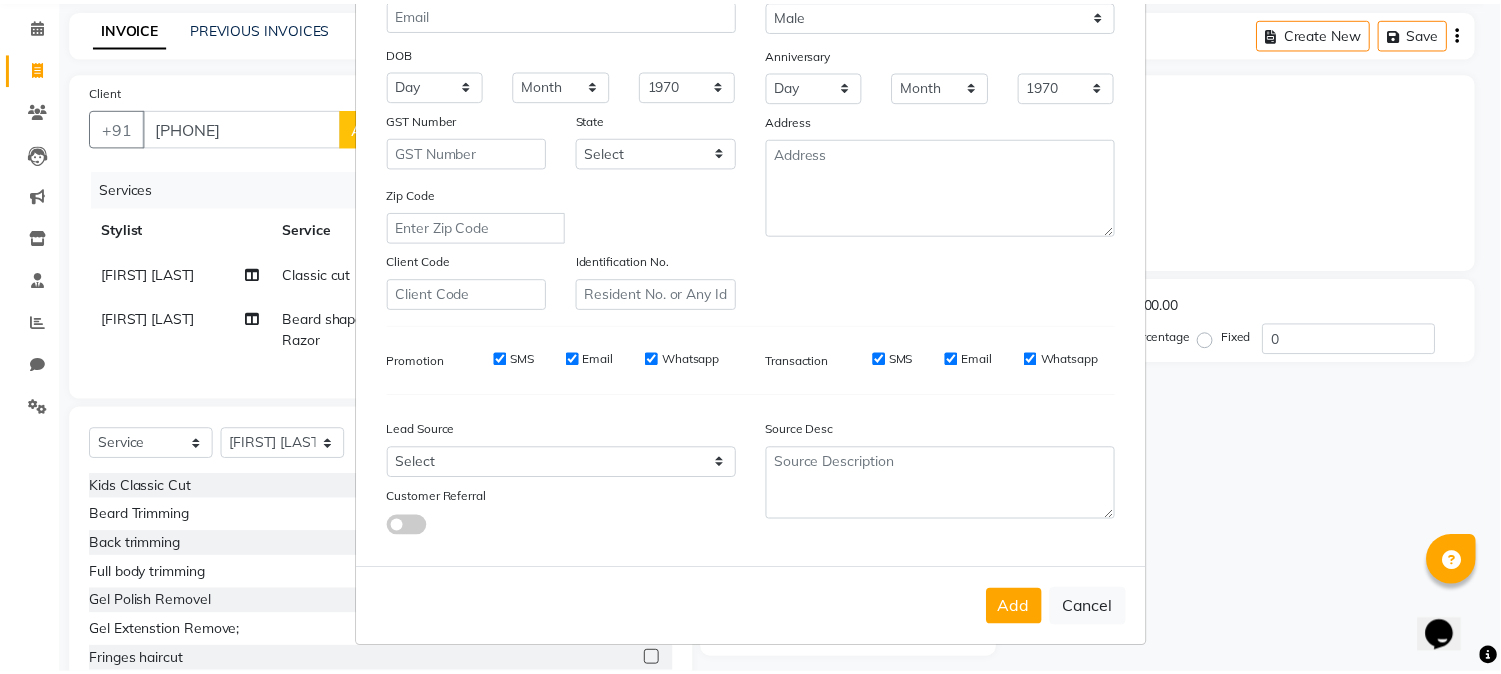 scroll, scrollTop: 250, scrollLeft: 0, axis: vertical 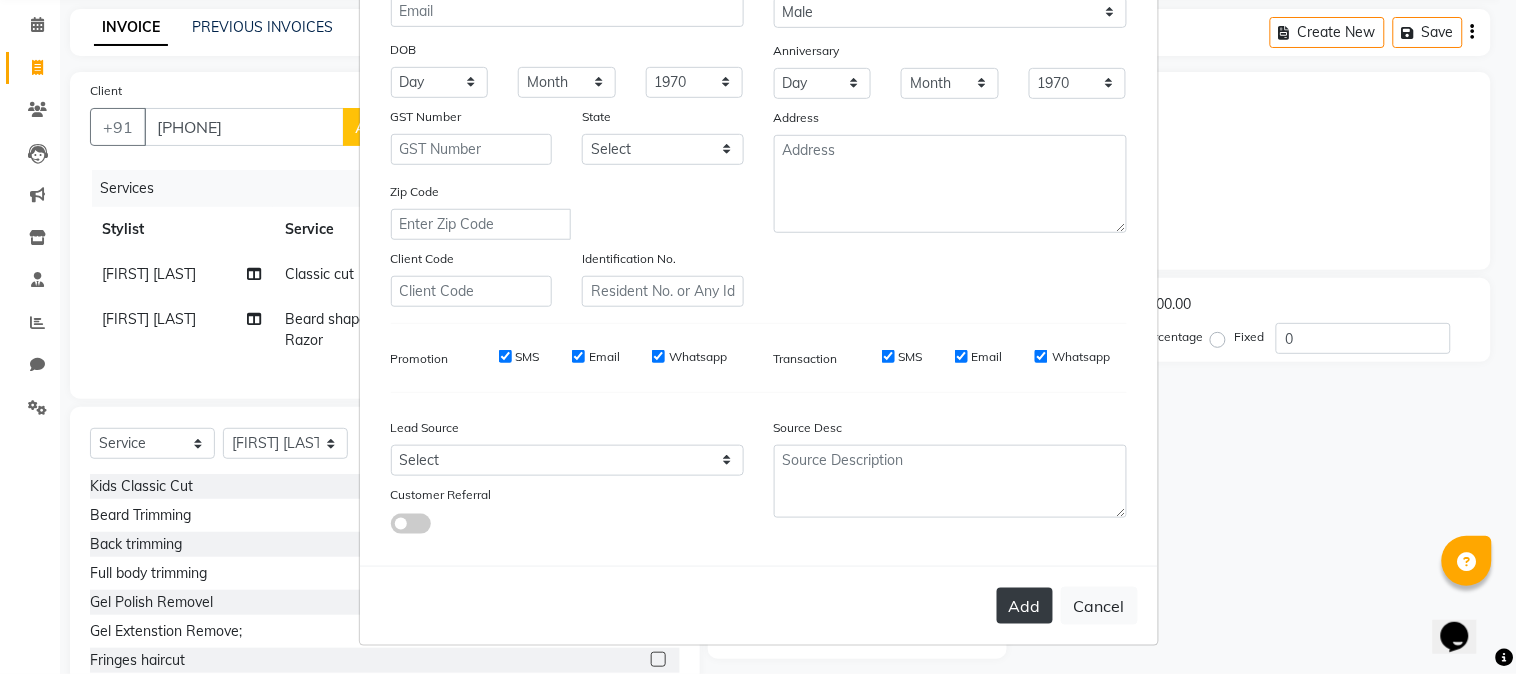 type on "sarvesh" 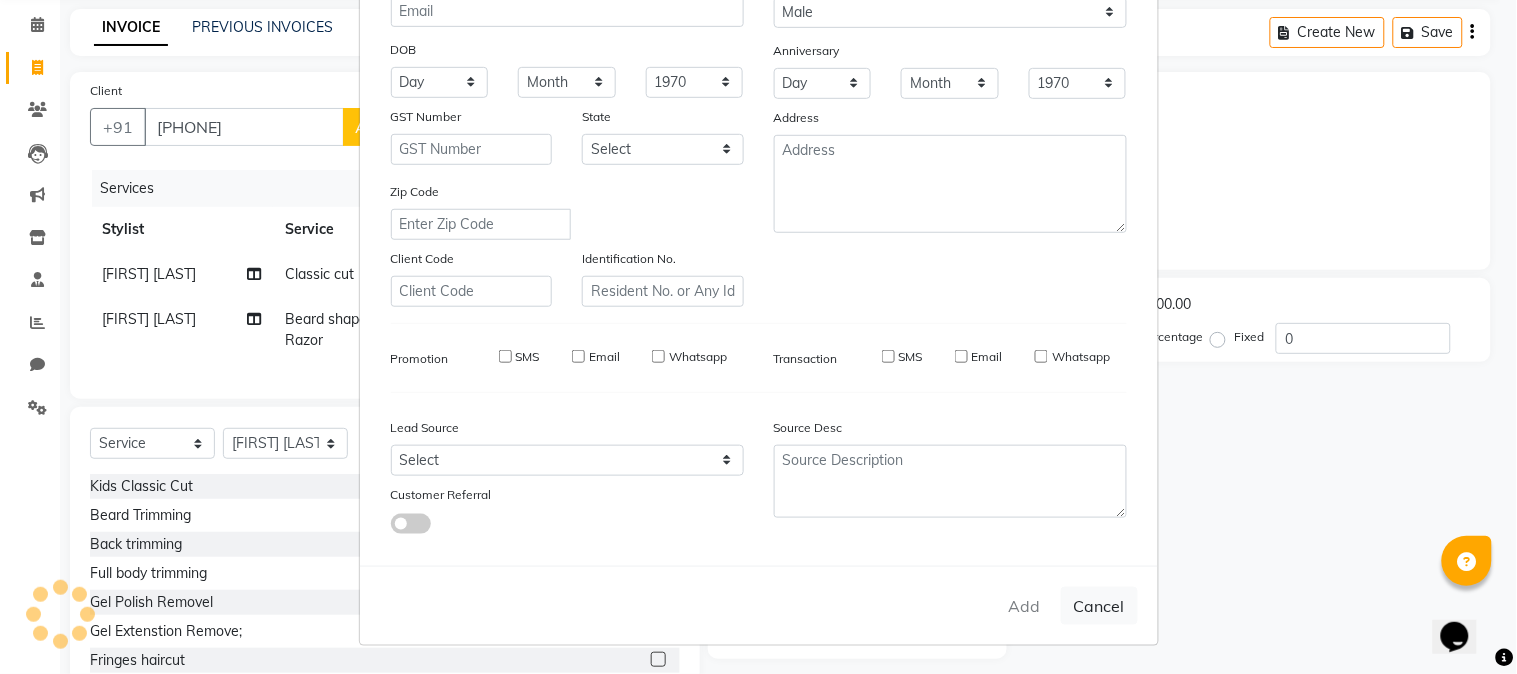 type 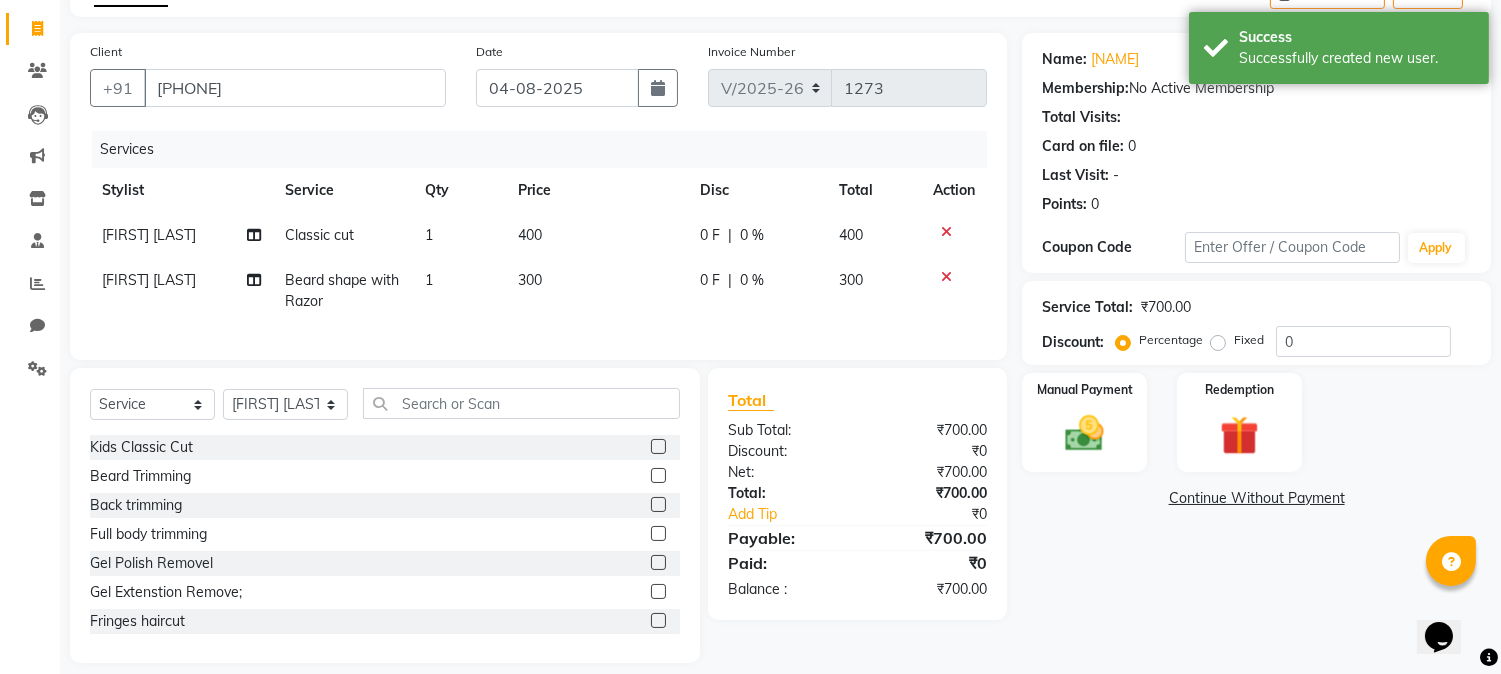 scroll, scrollTop: 152, scrollLeft: 0, axis: vertical 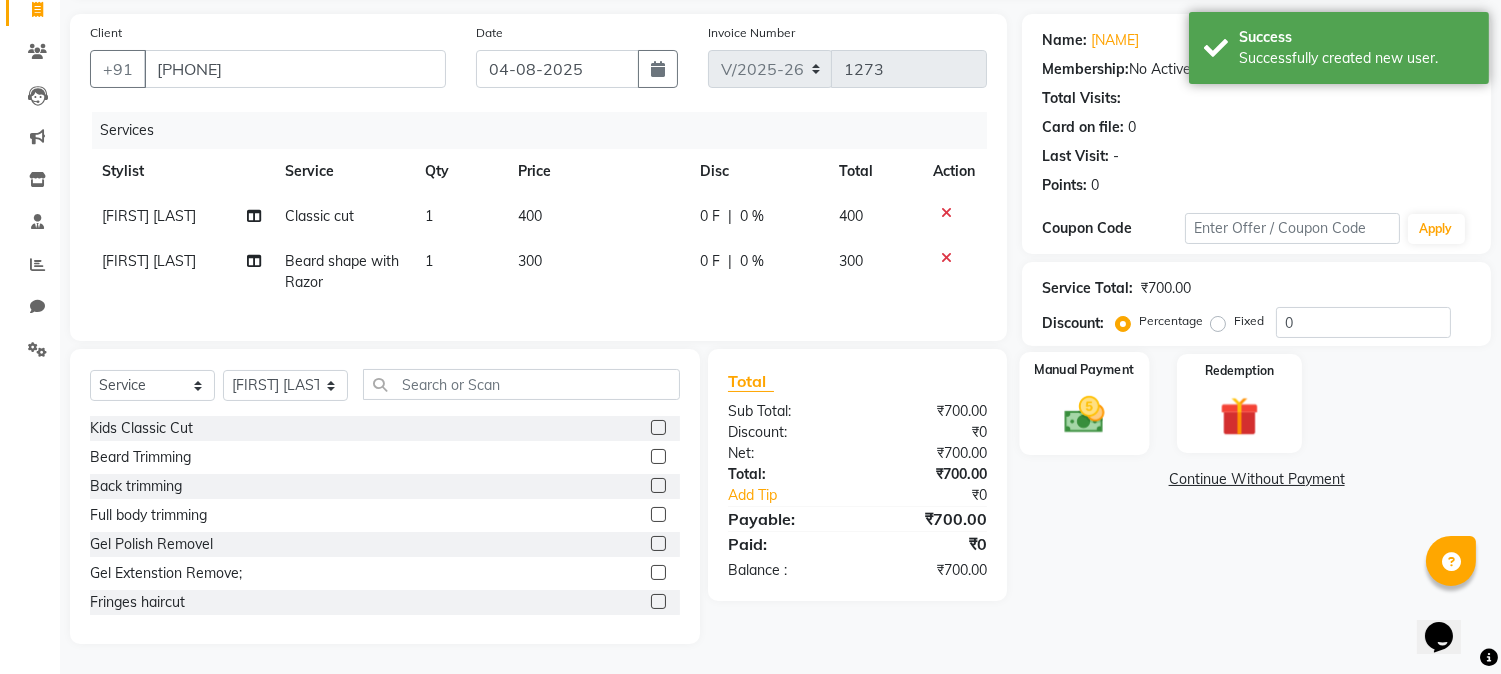 click on "Manual Payment" 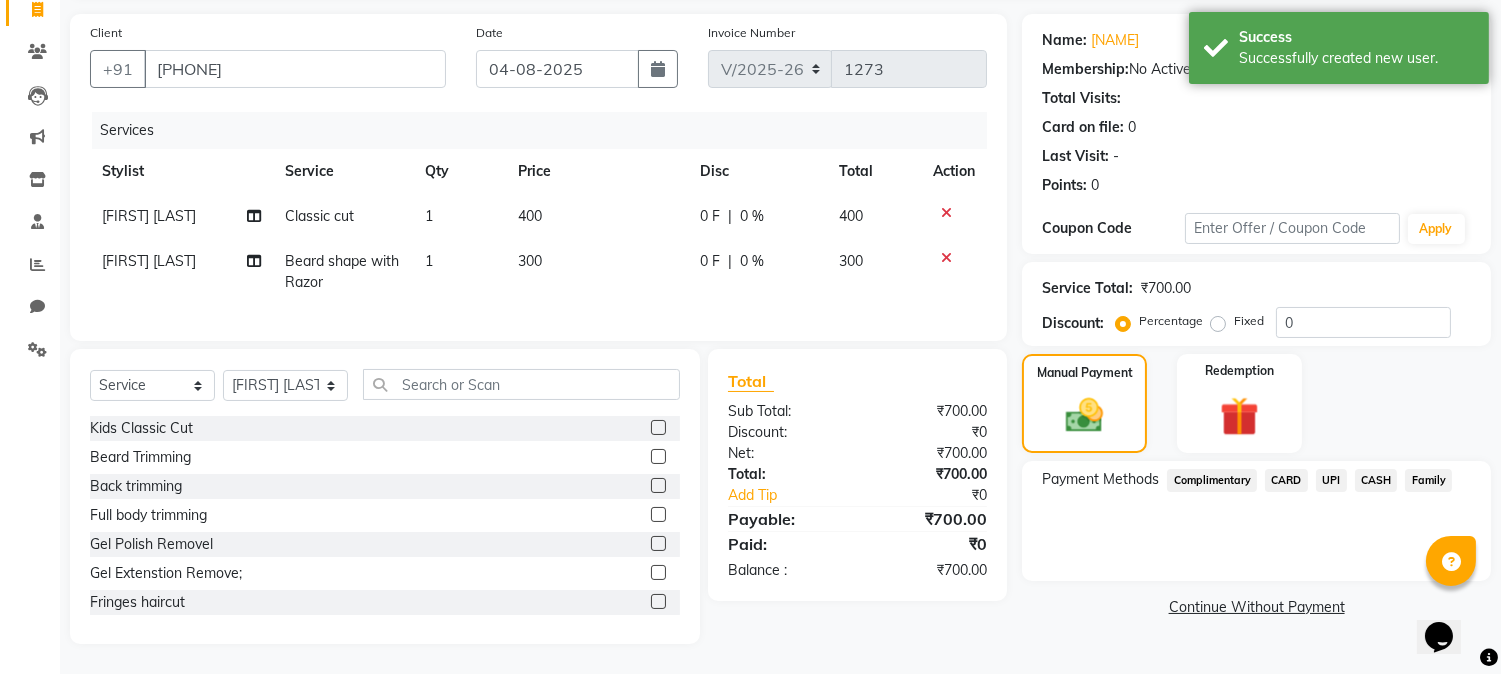 click on "UPI" 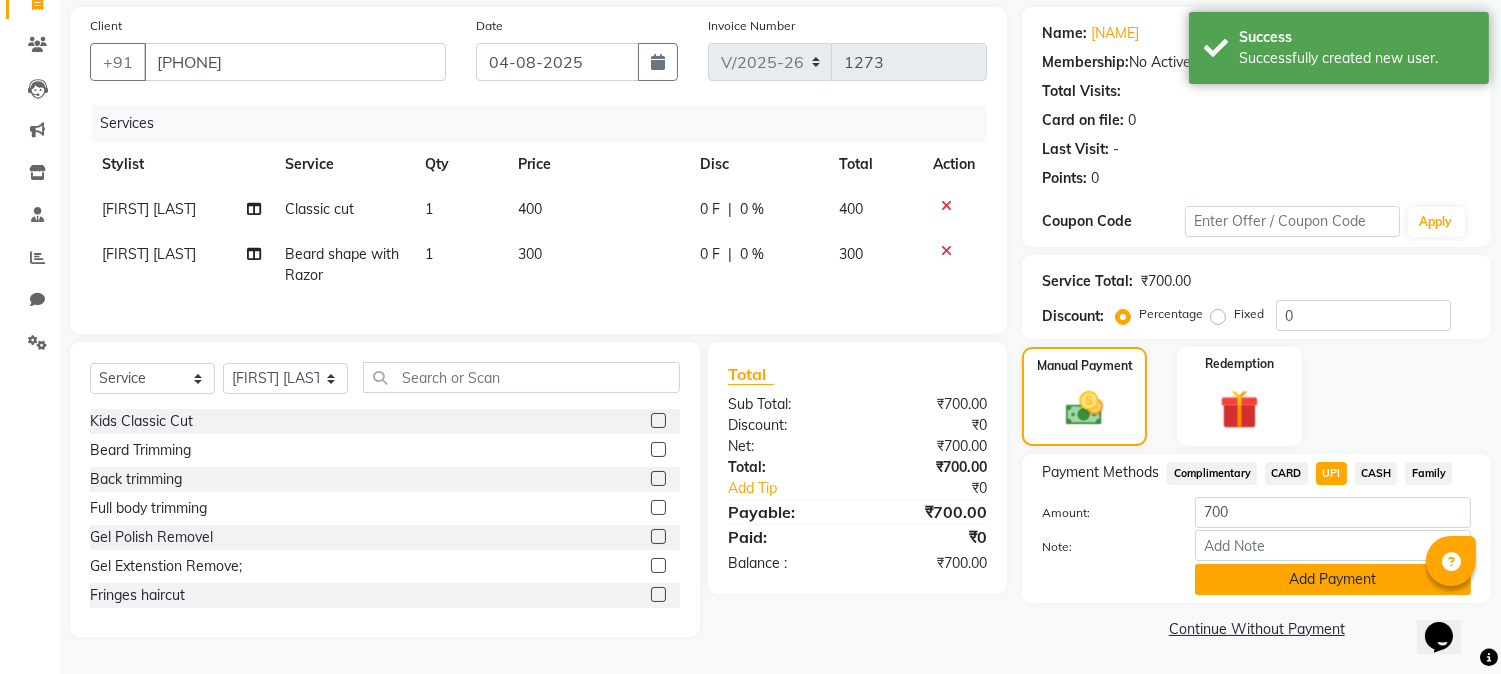 click on "Add Payment" 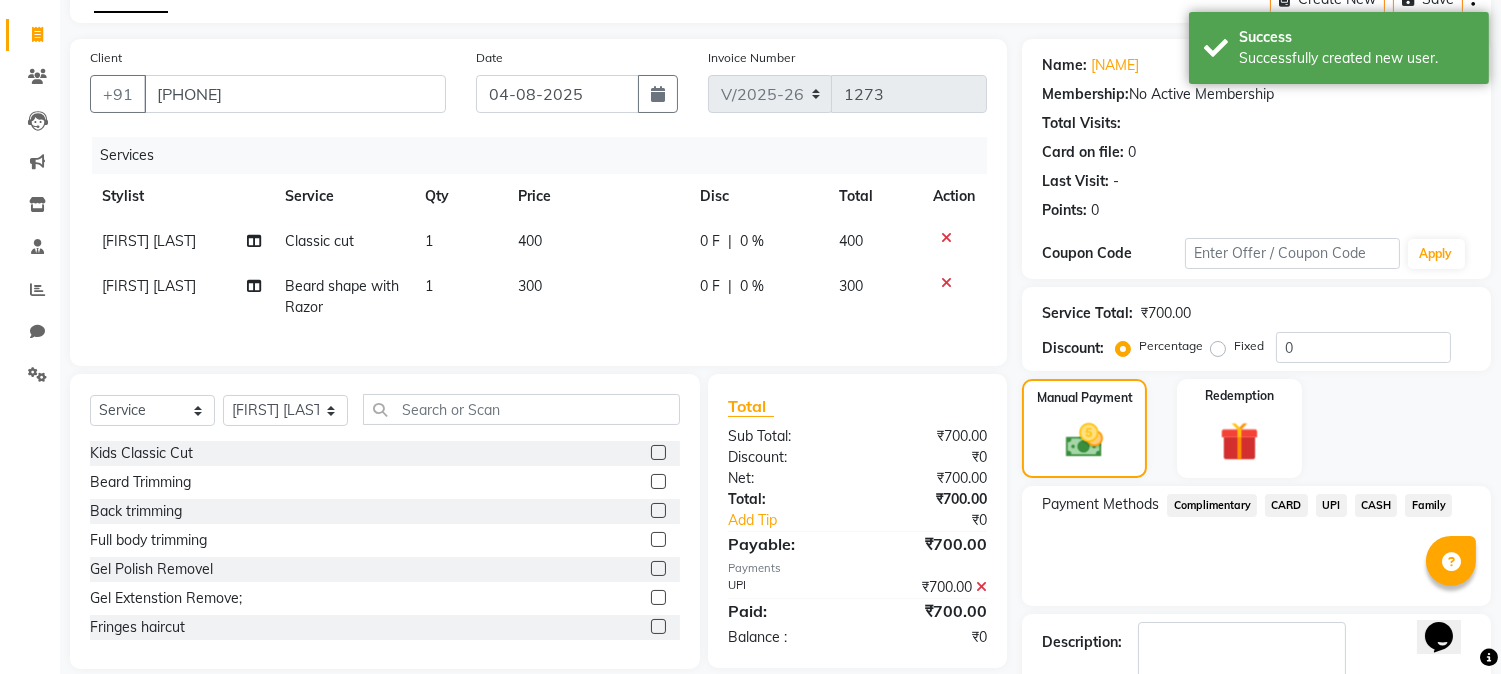 scroll, scrollTop: 225, scrollLeft: 0, axis: vertical 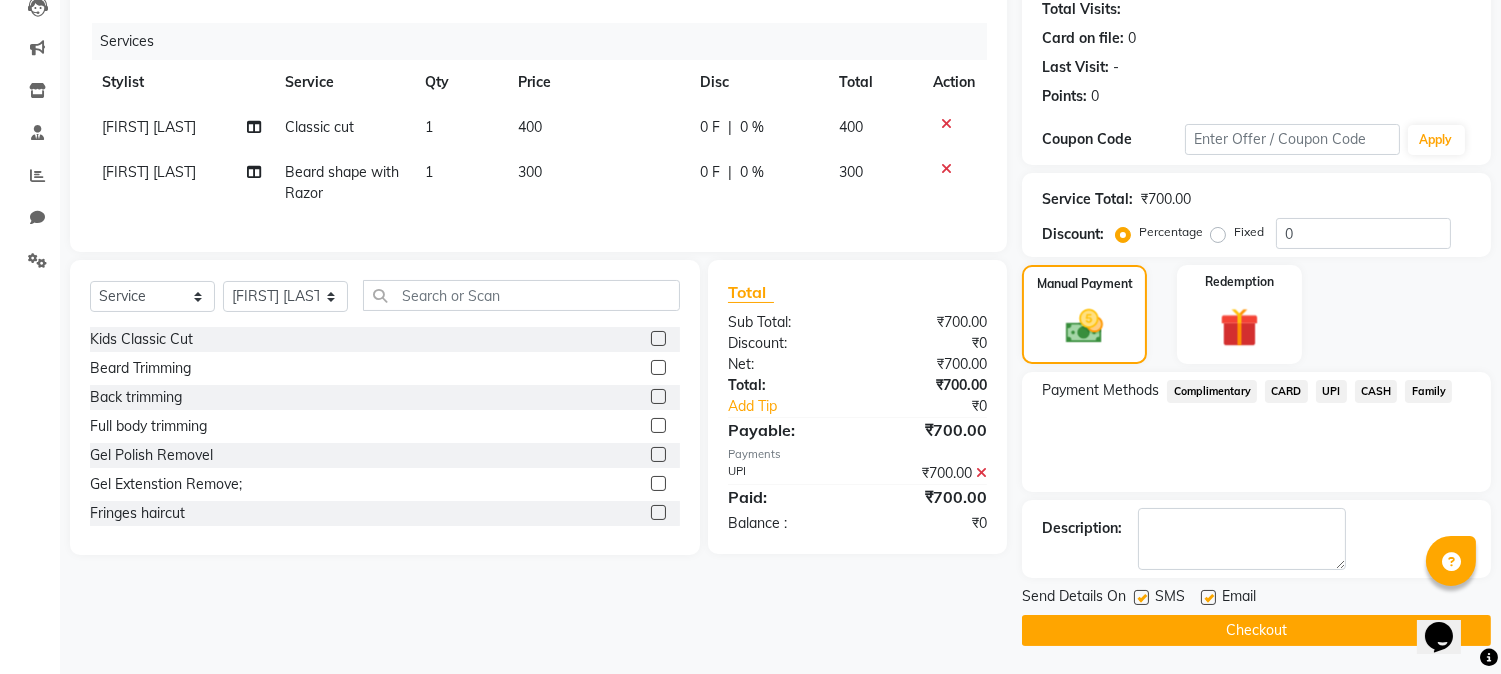 click on "UPI" 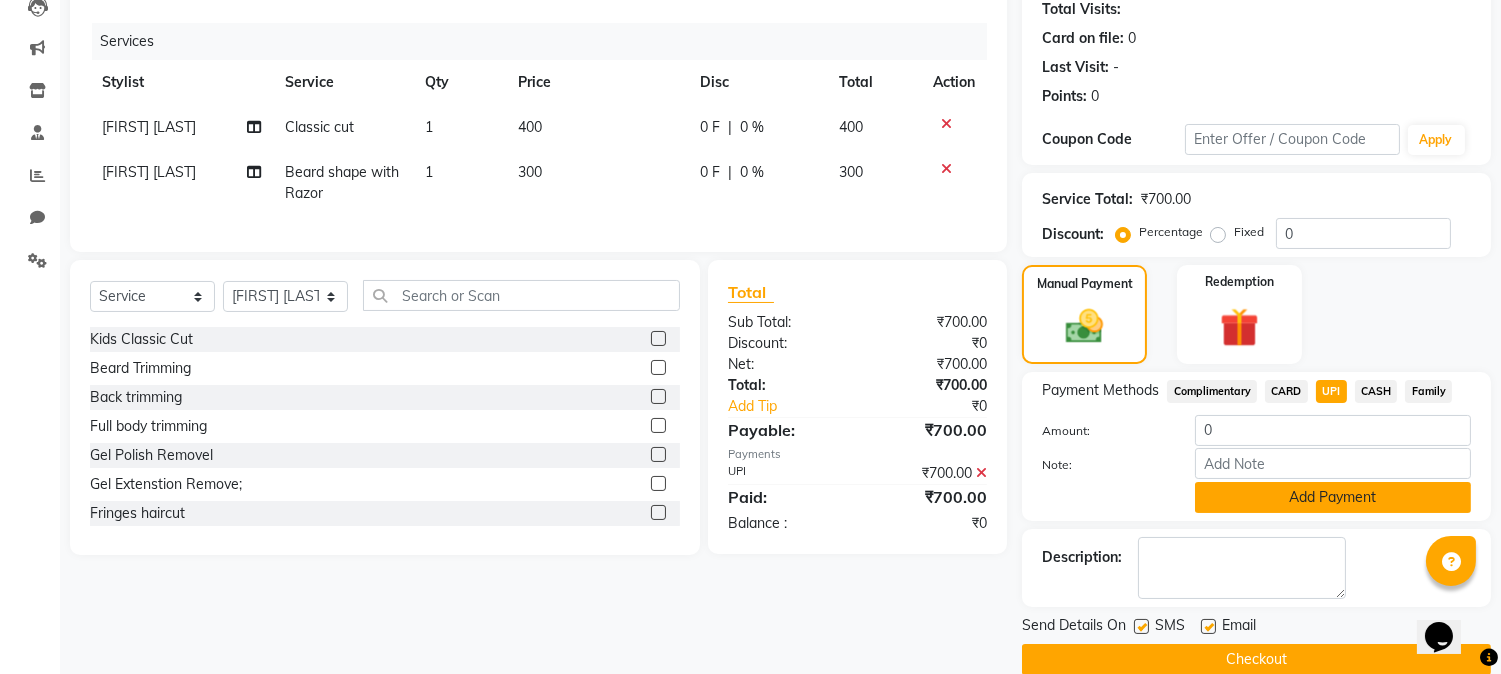 click on "Add Payment" 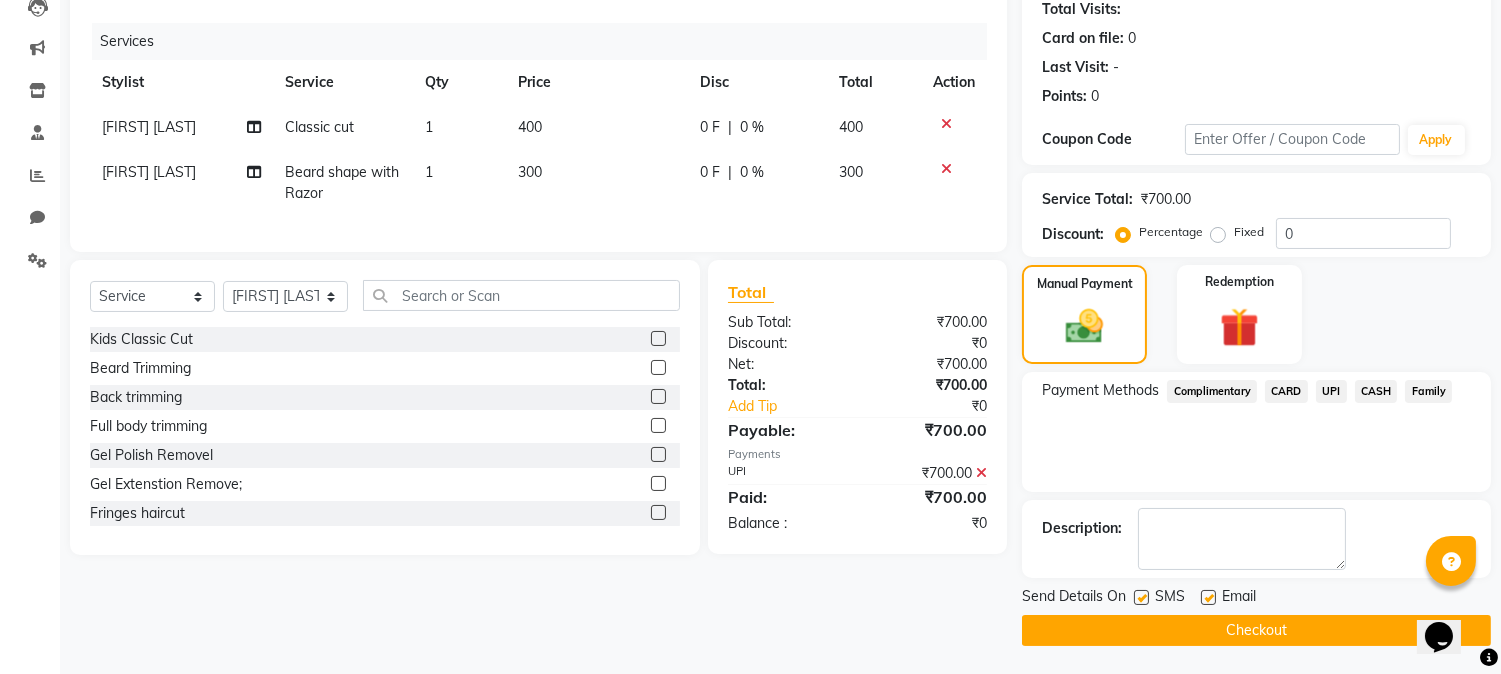 click on "Checkout" 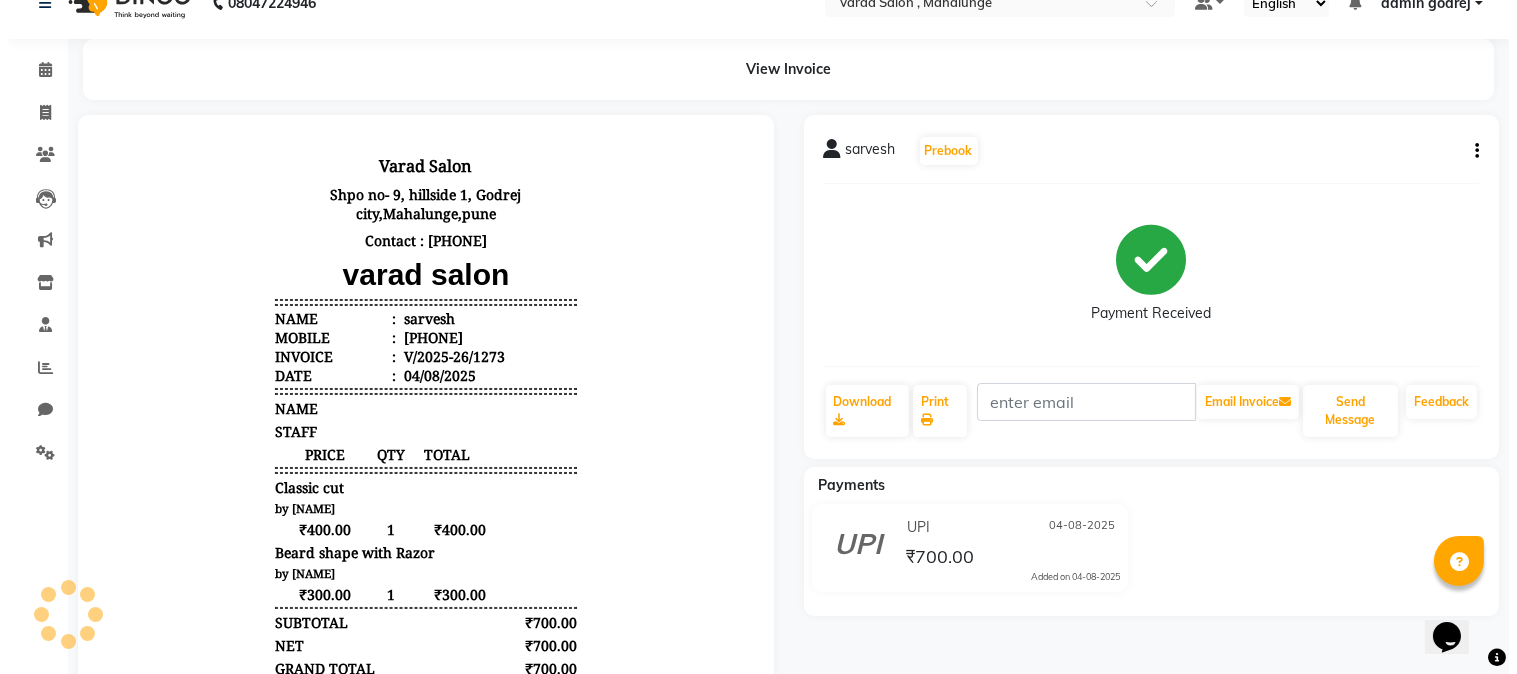 scroll, scrollTop: 0, scrollLeft: 0, axis: both 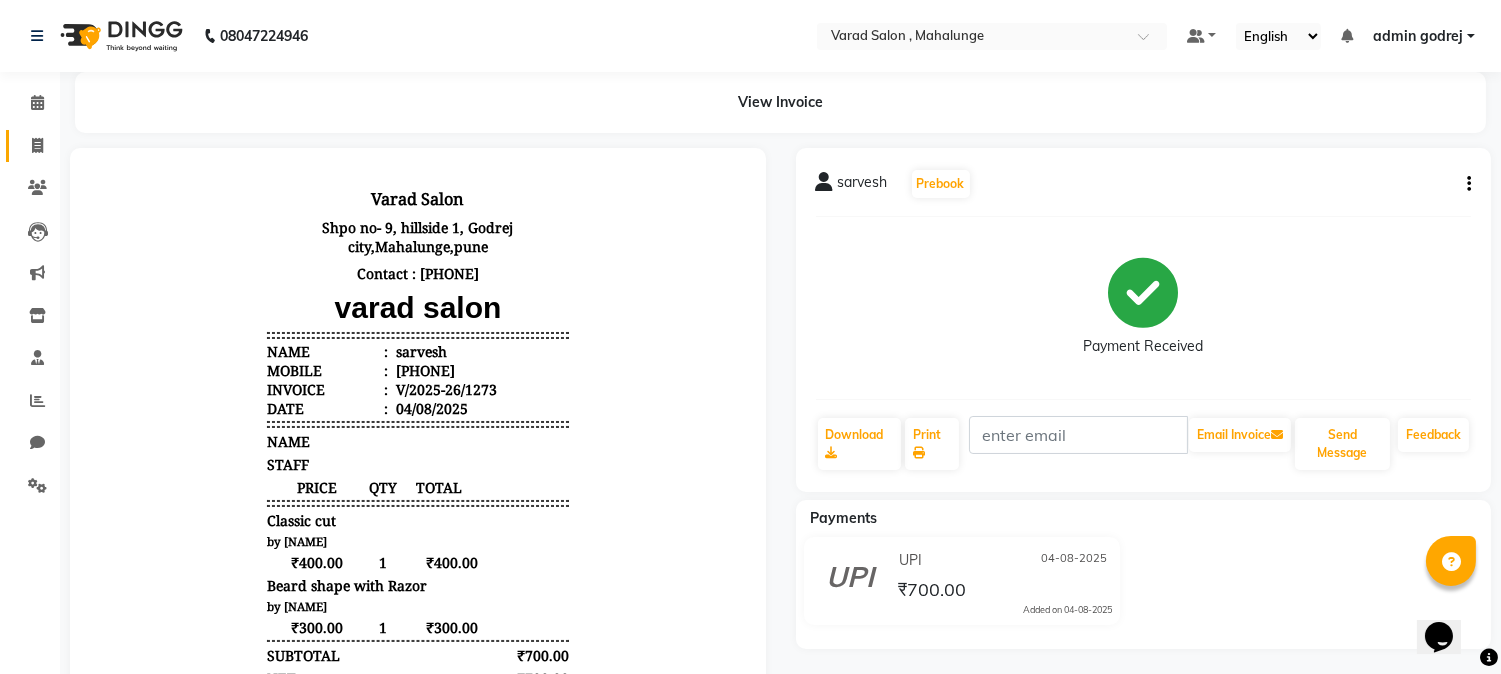 click on "Invoice" 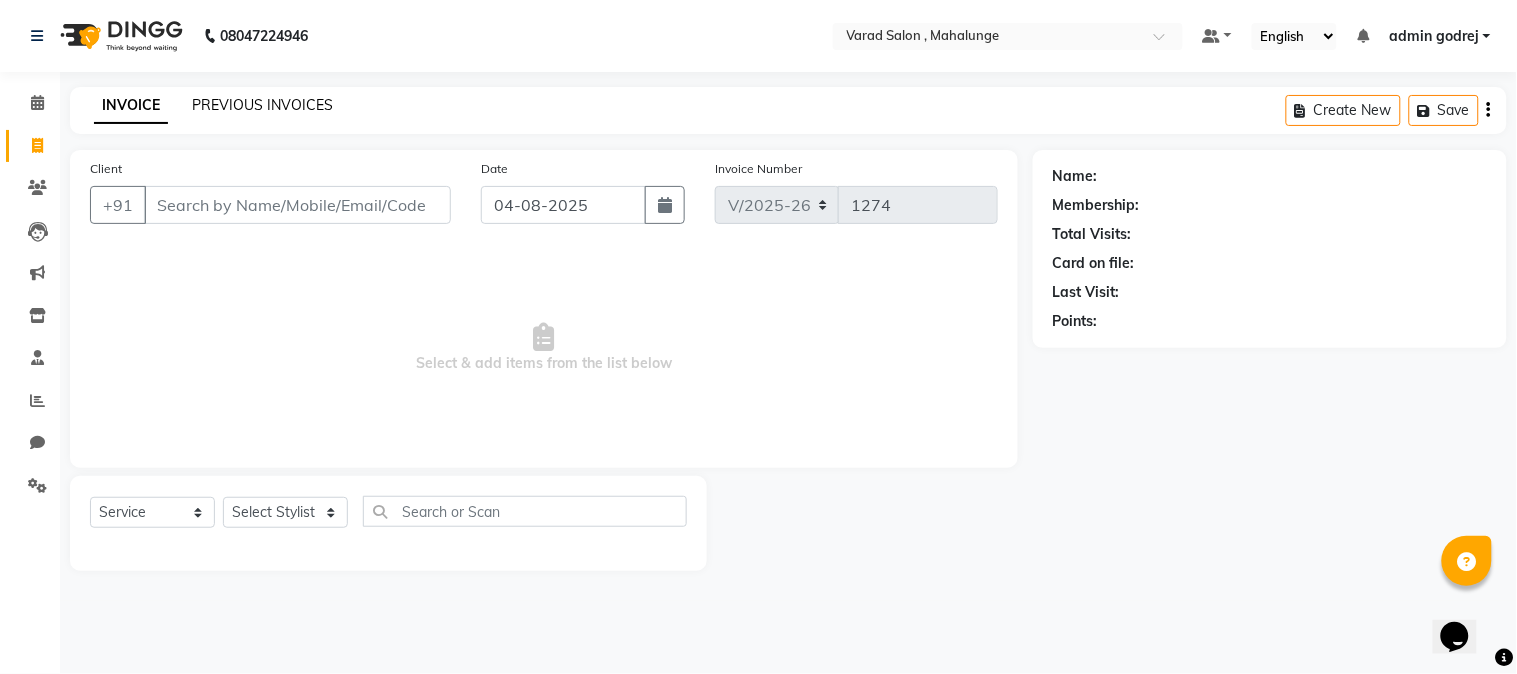 click on "PREVIOUS INVOICES" 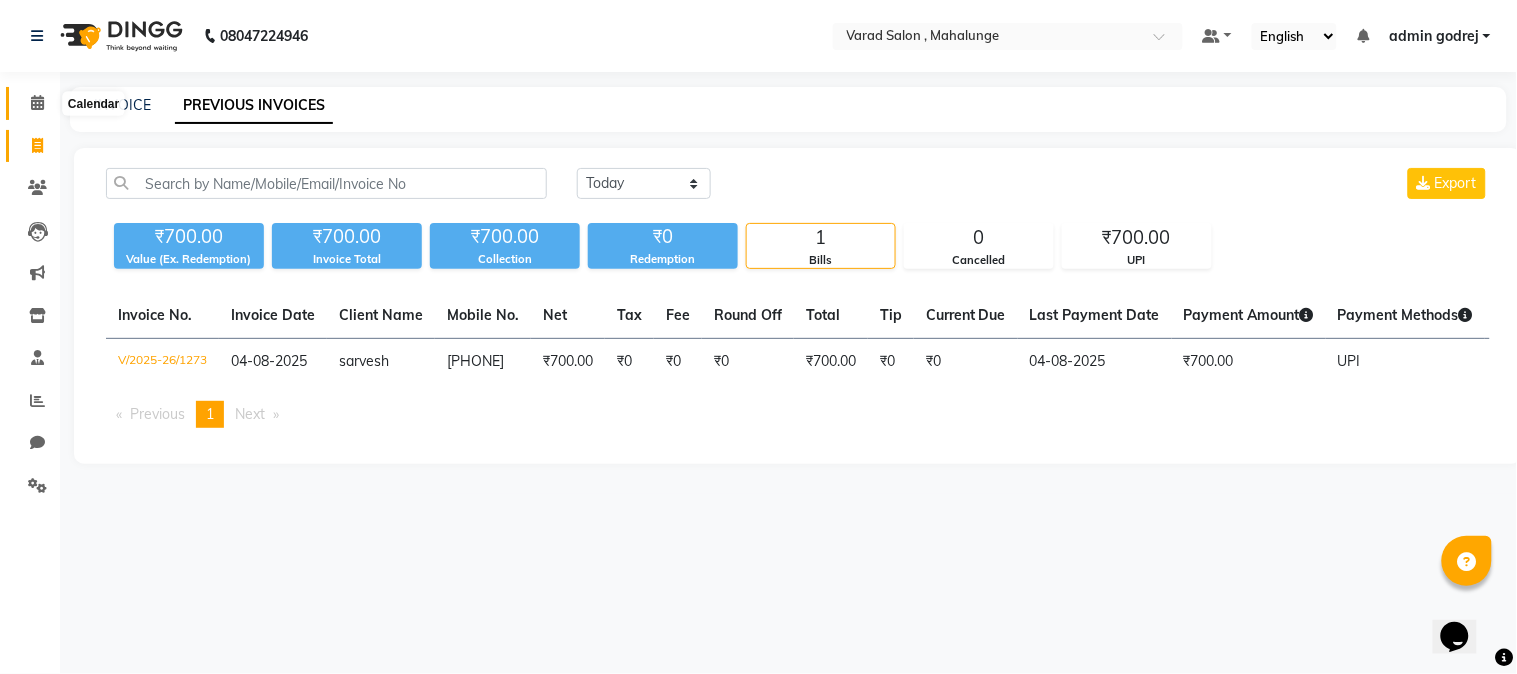 click 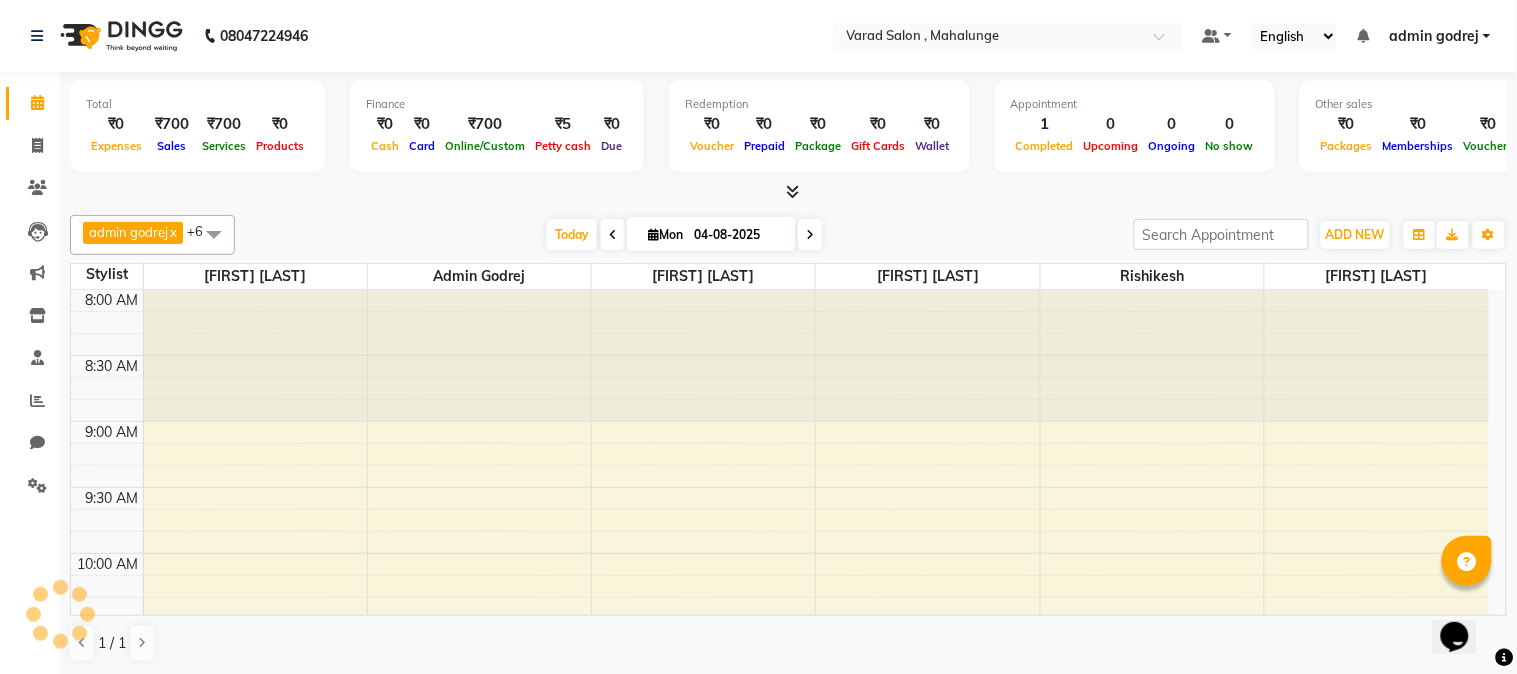 scroll, scrollTop: 0, scrollLeft: 0, axis: both 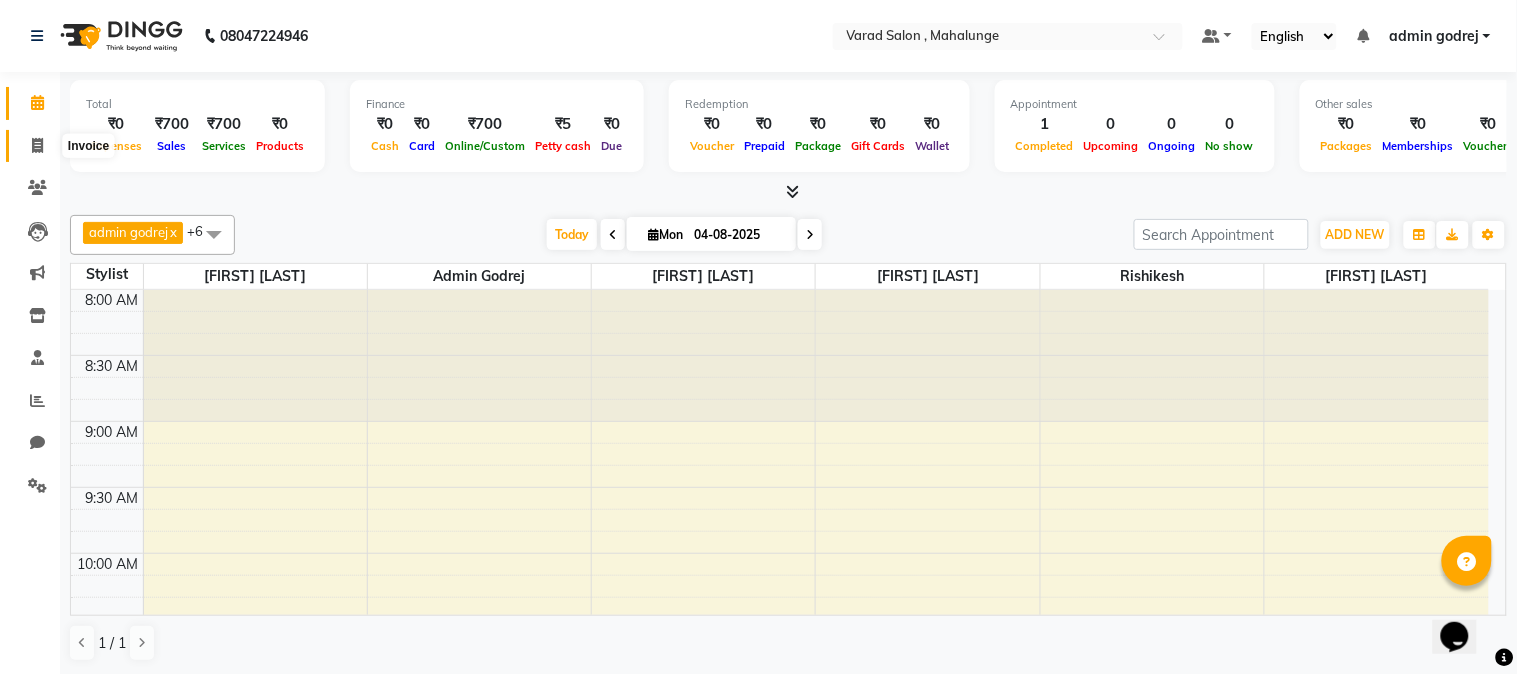 click 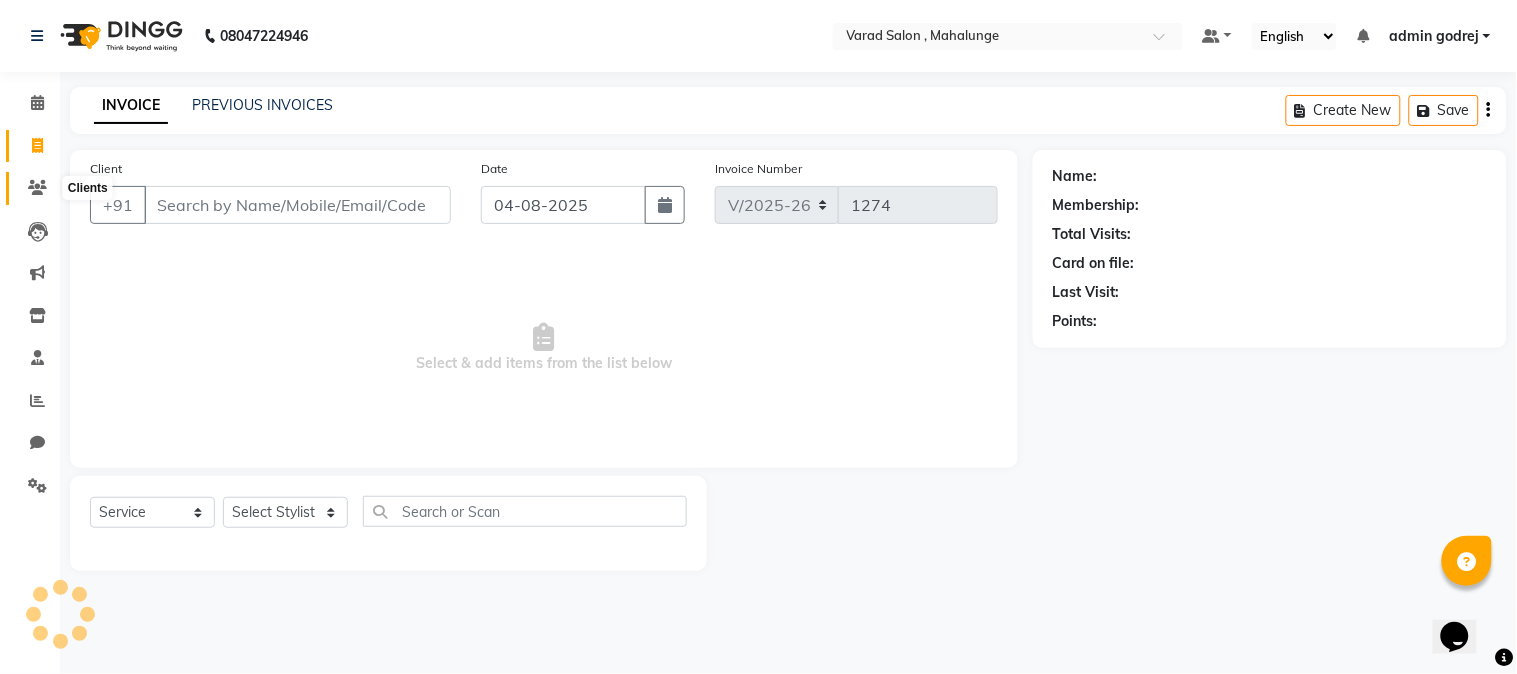 click 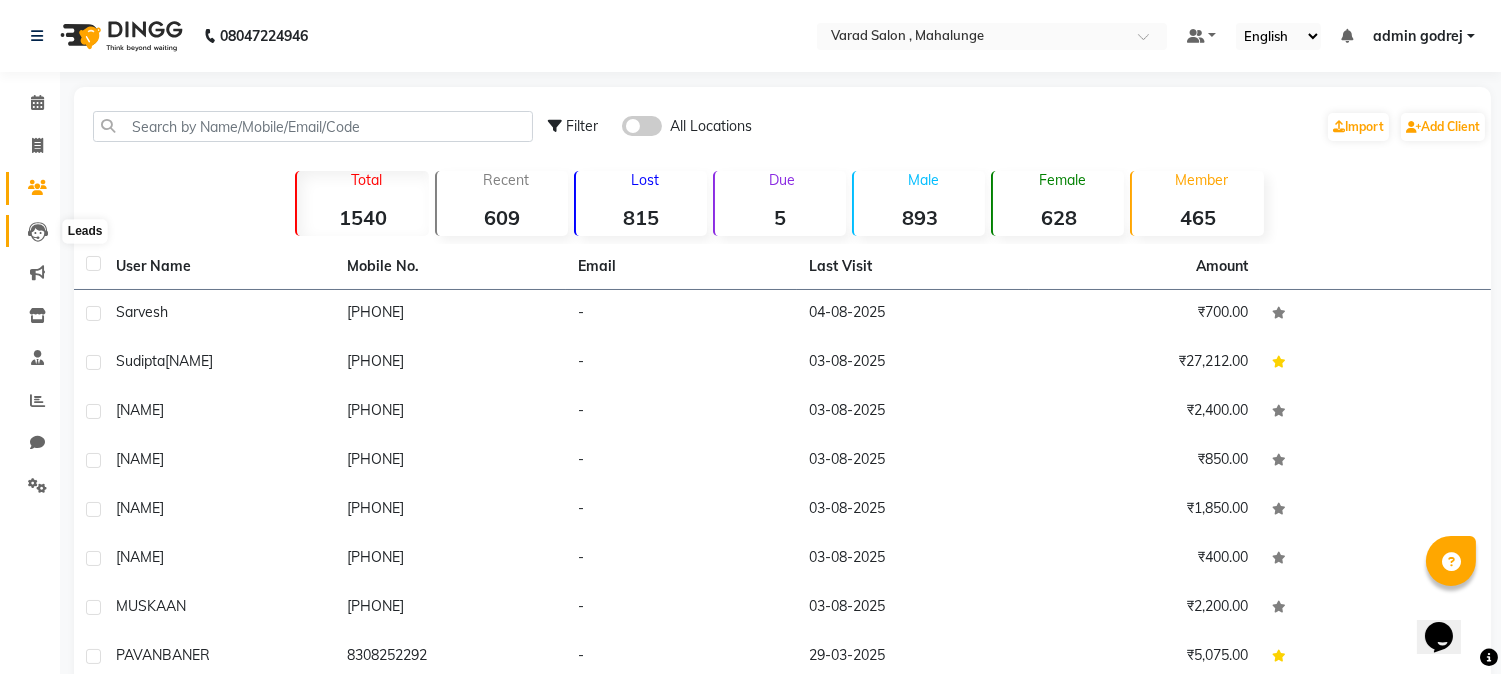 click 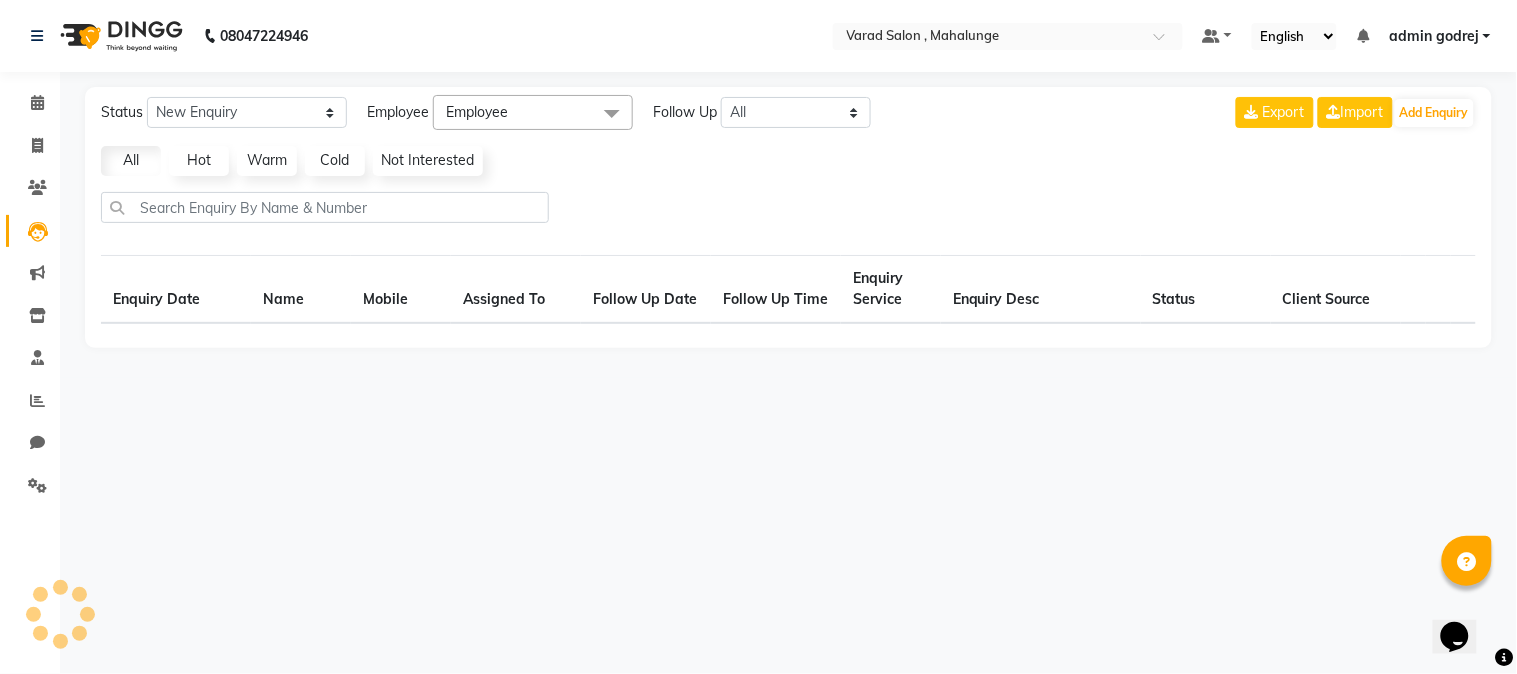 select on "10" 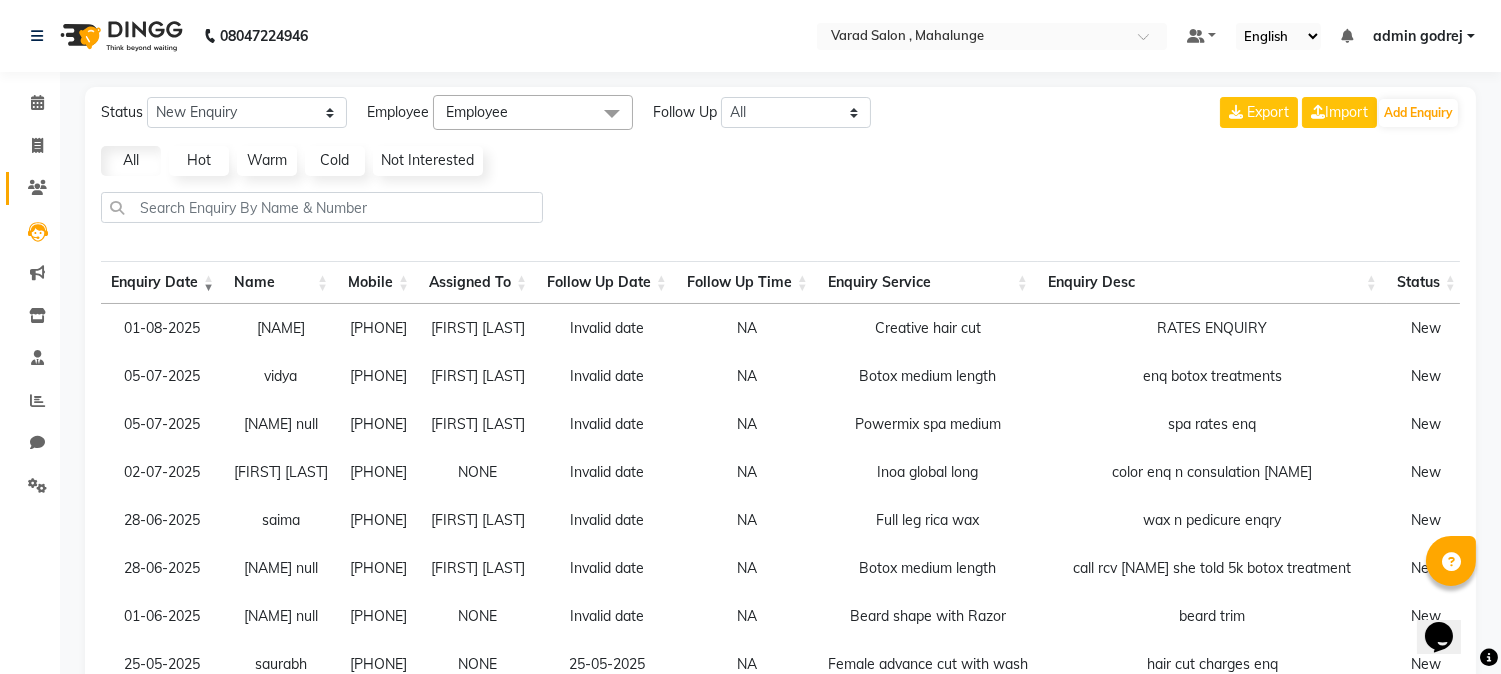 click on "Clients" 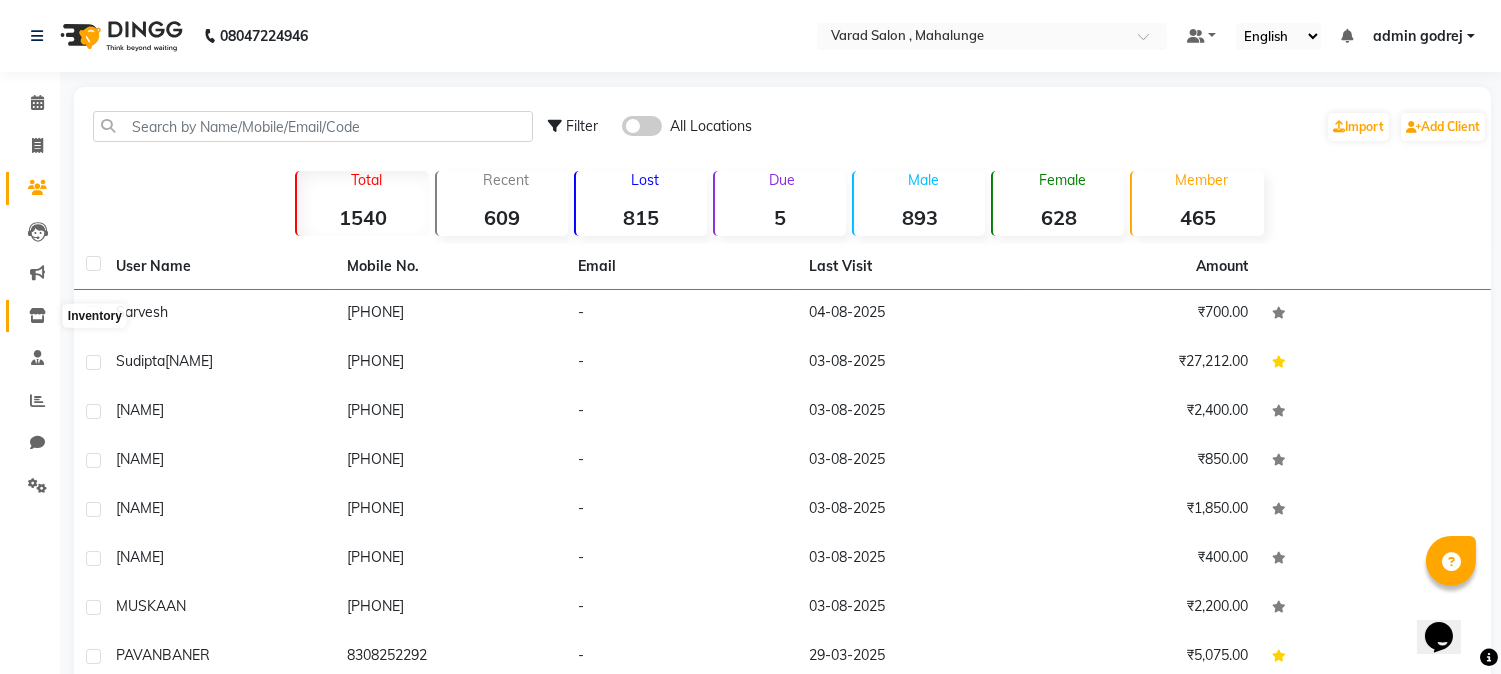 click 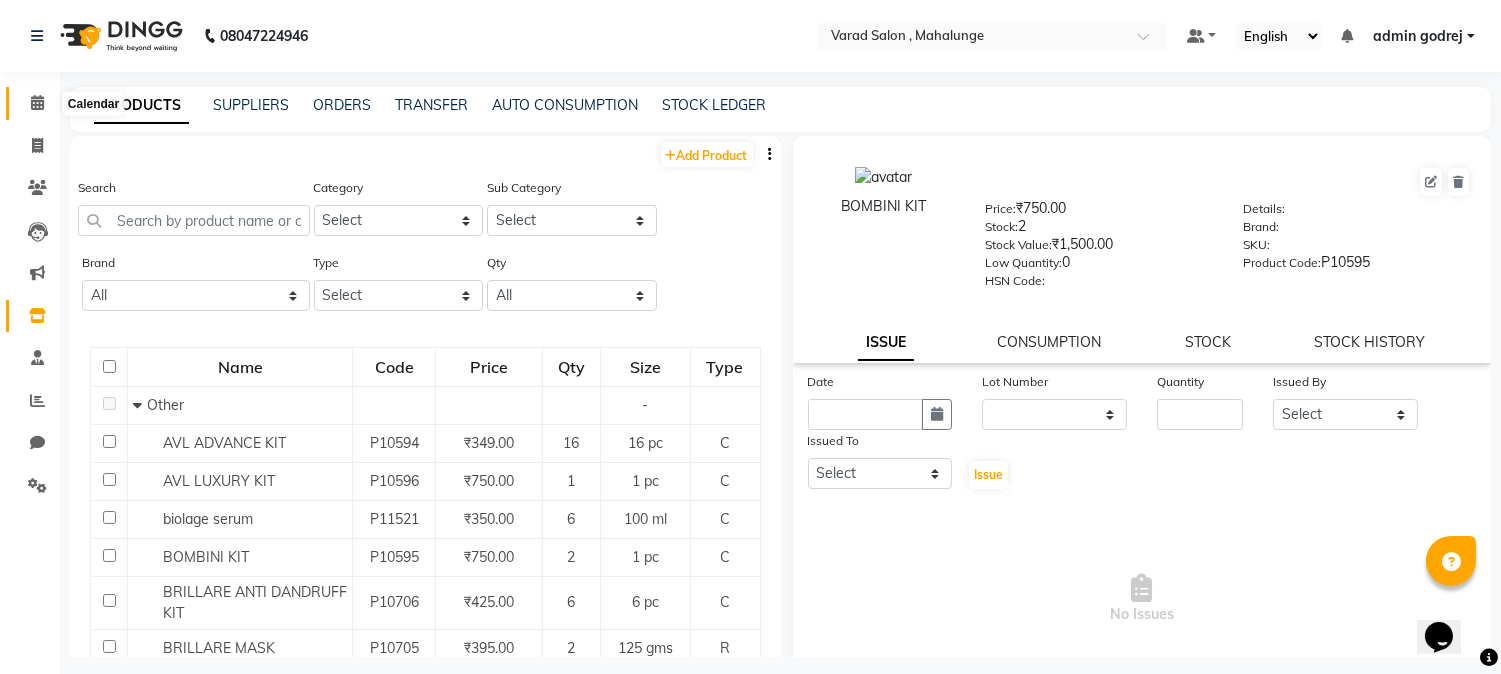 click 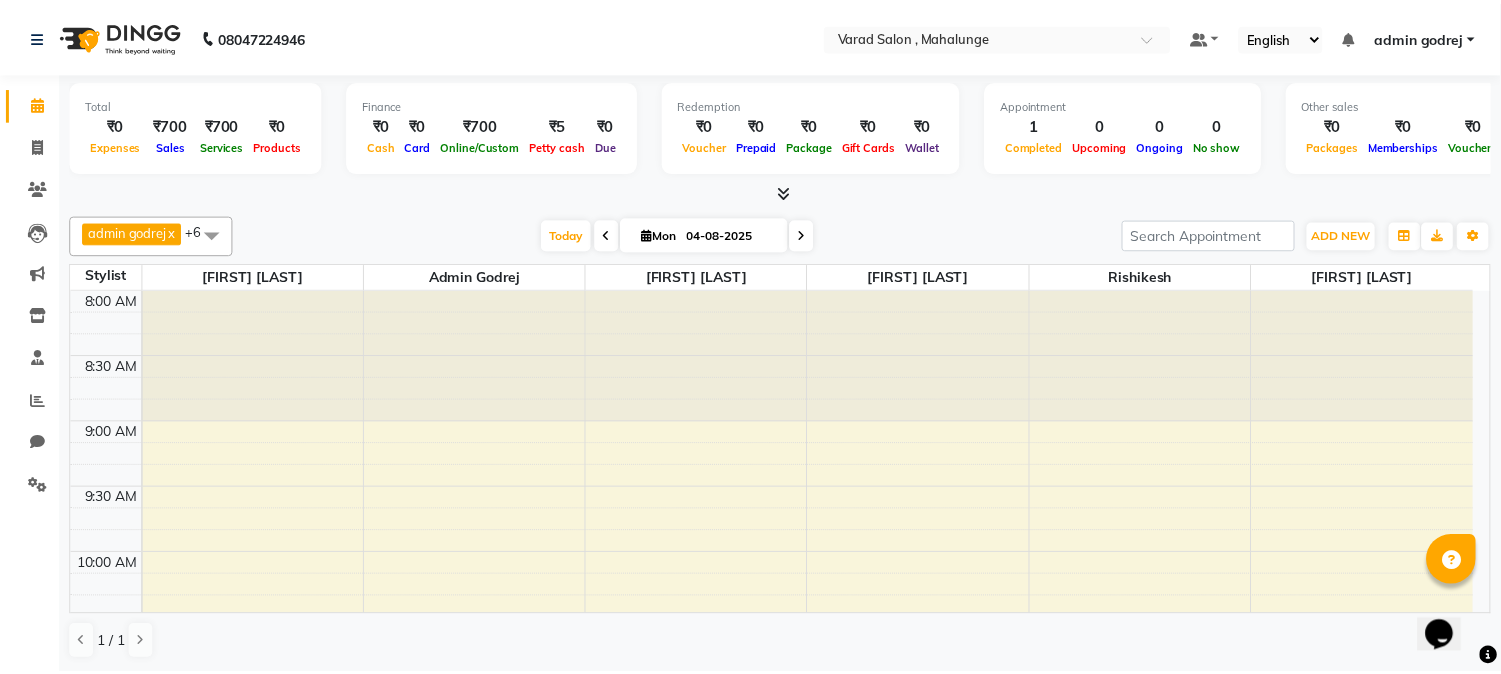 scroll, scrollTop: 0, scrollLeft: 0, axis: both 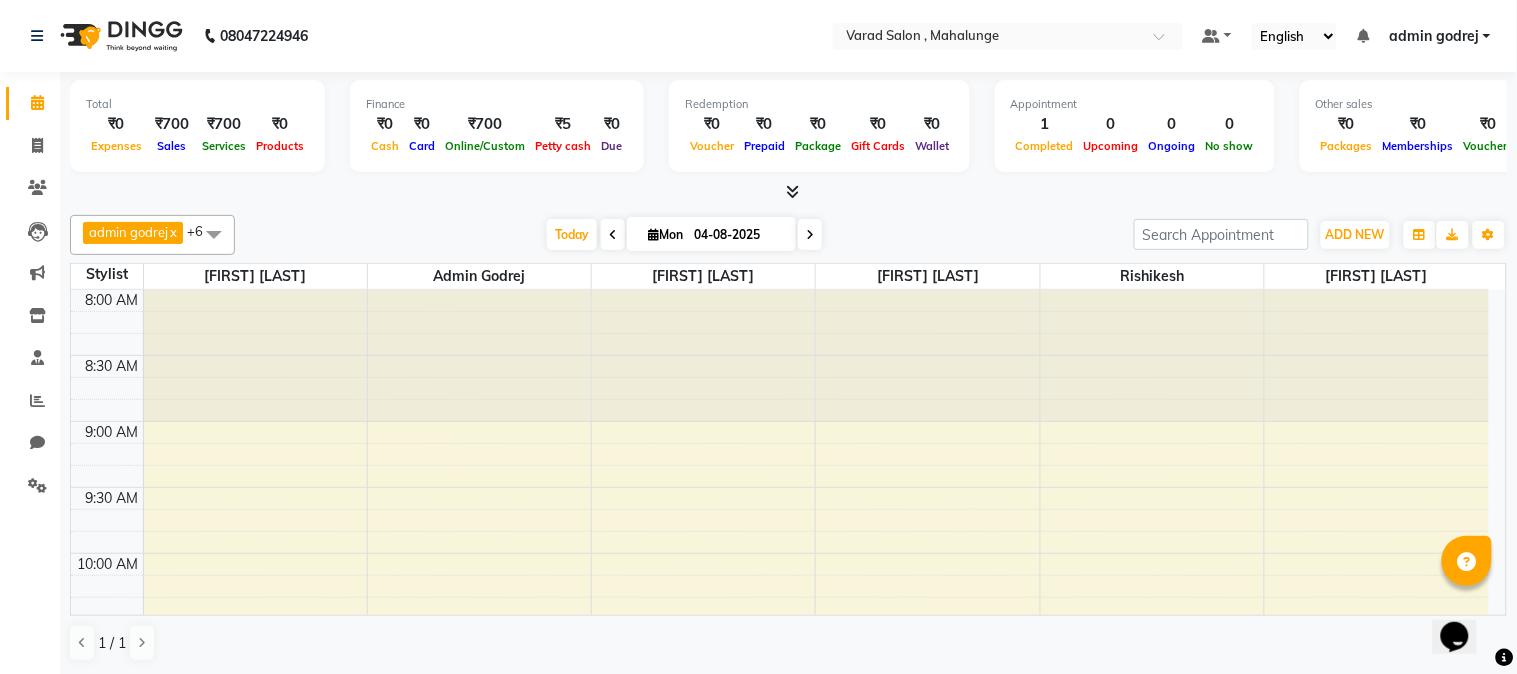 click at bounding box center (792, 191) 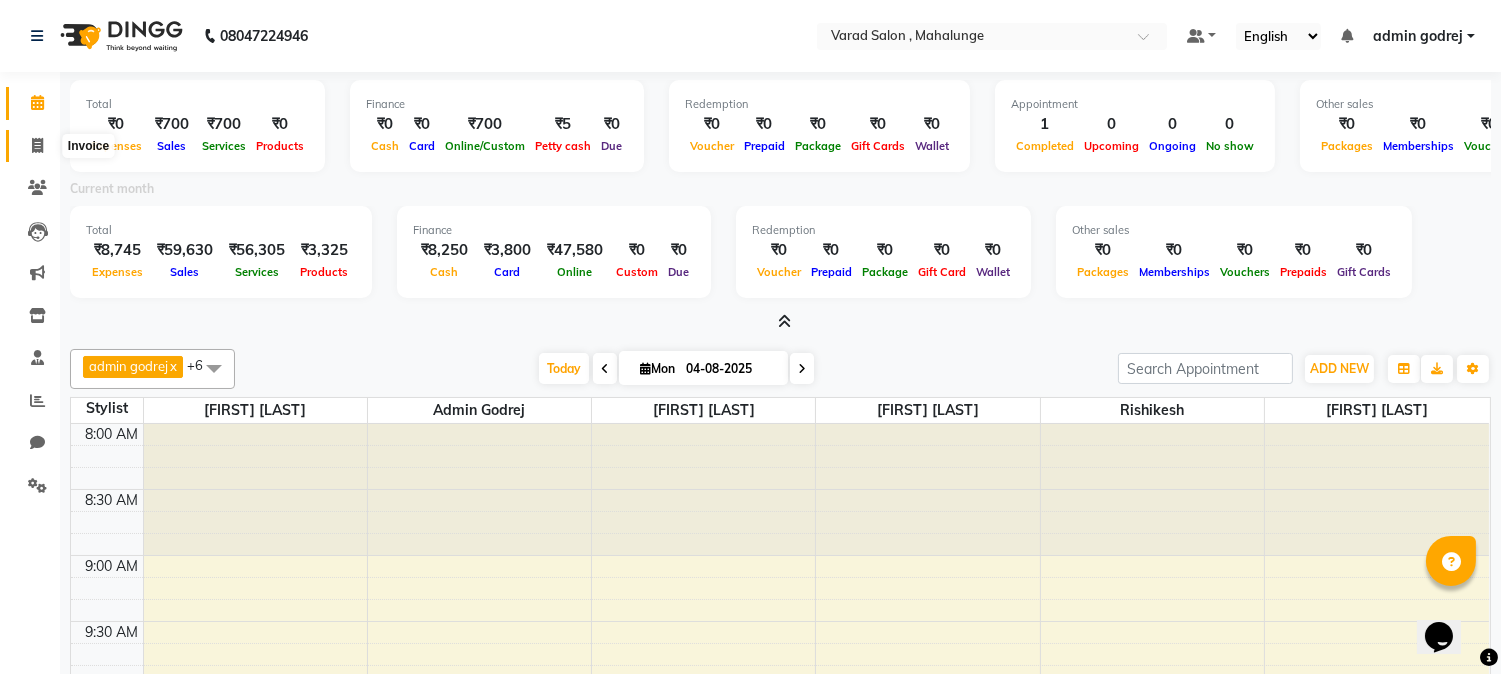 click 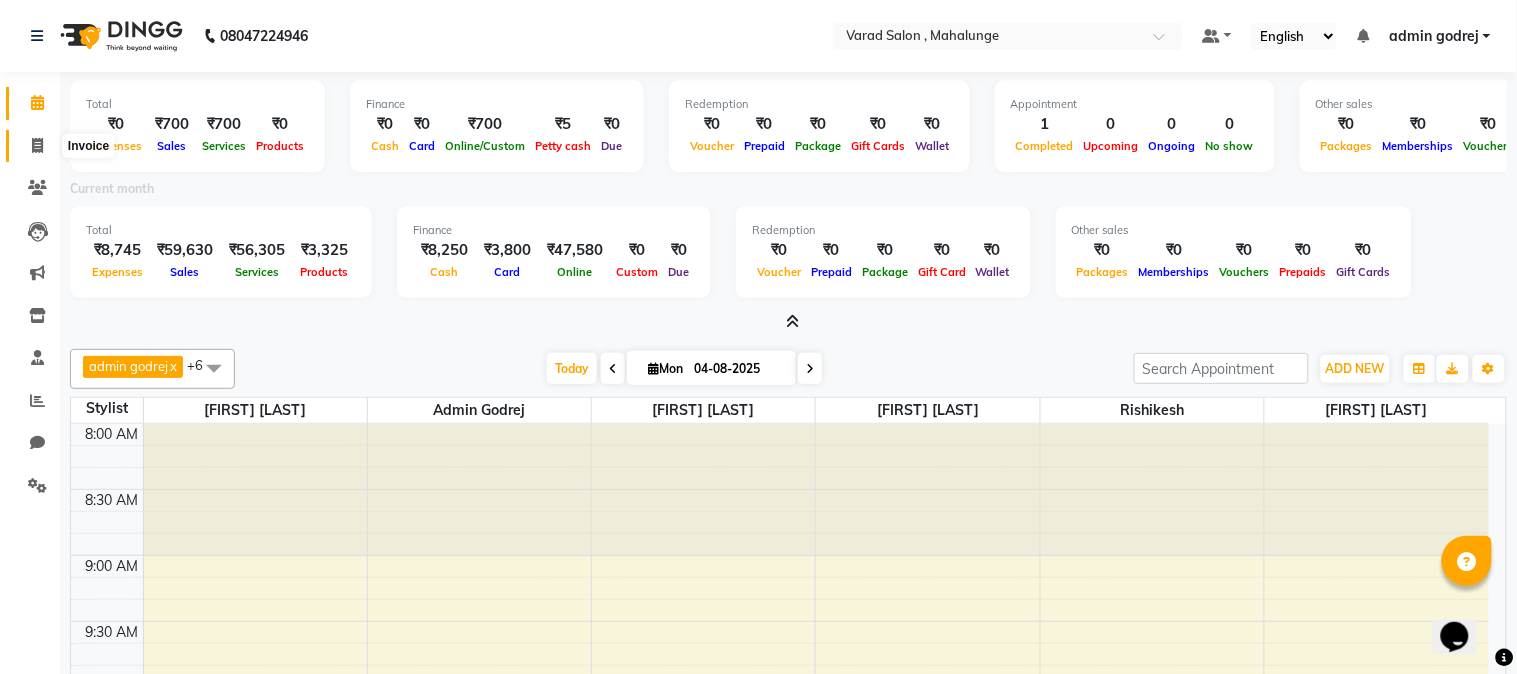 select on "7250" 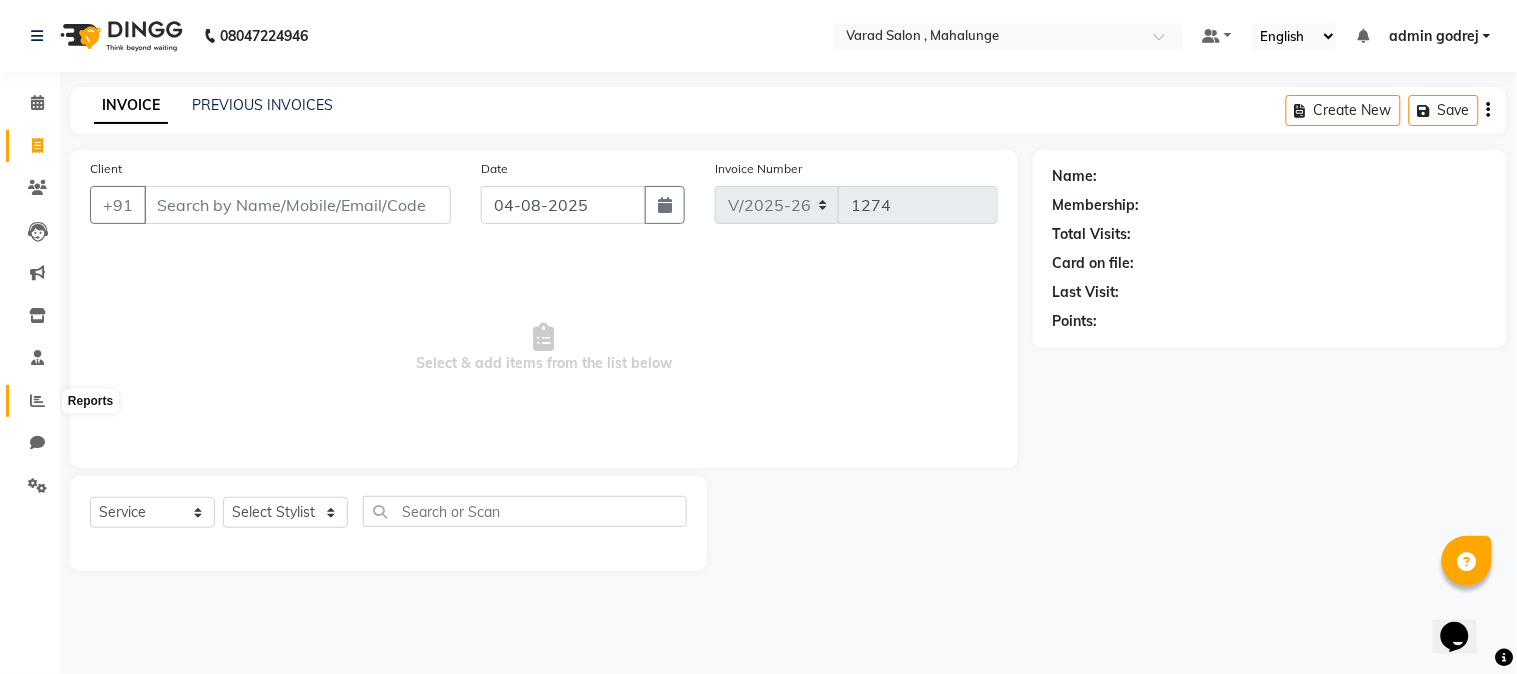 click 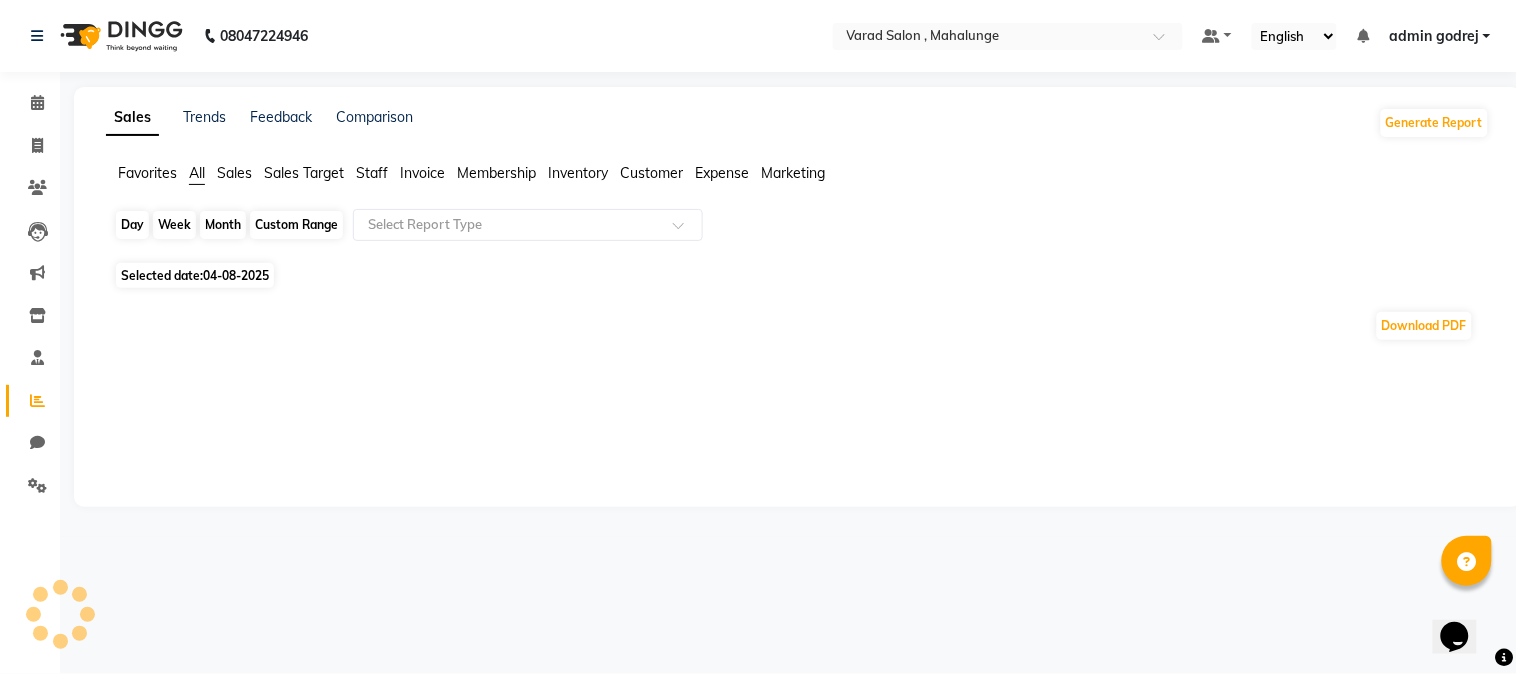 click on "Day" 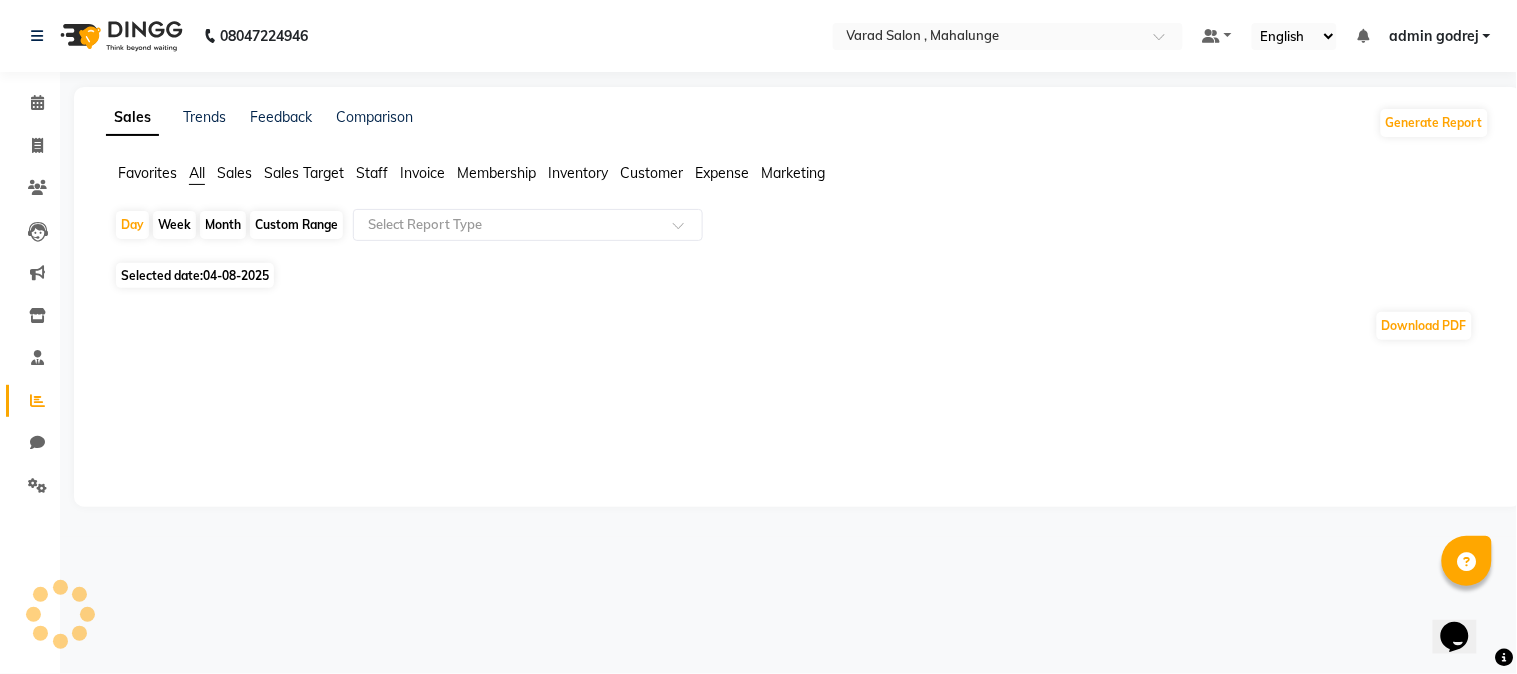 select on "8" 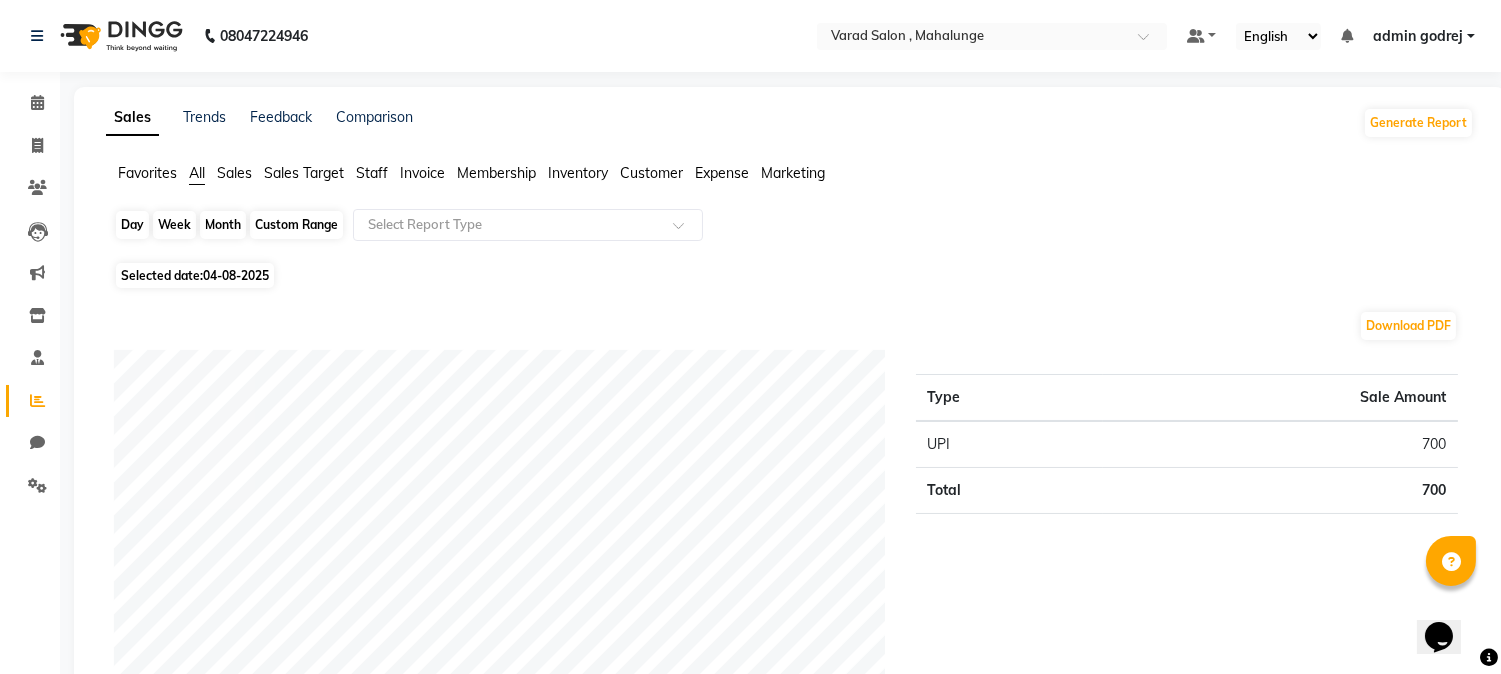 click on "Day" 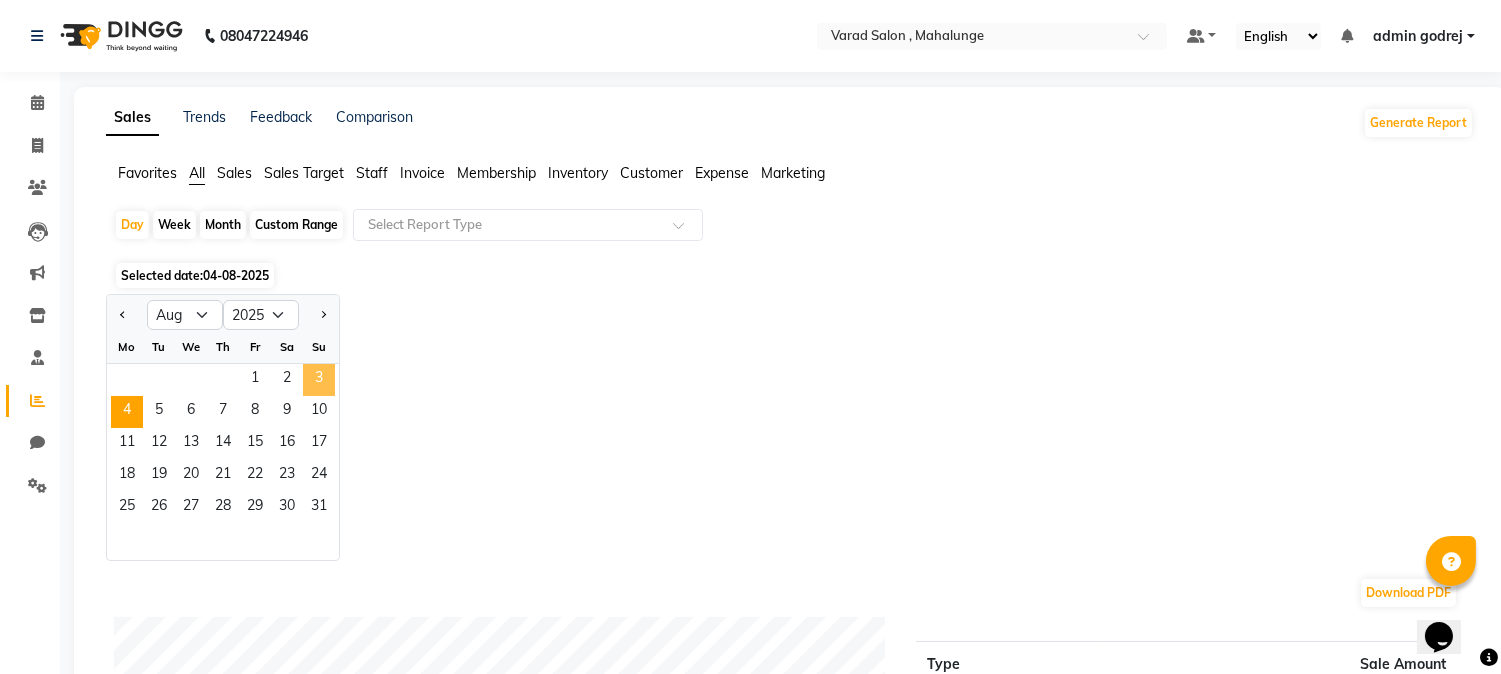 click on "3" 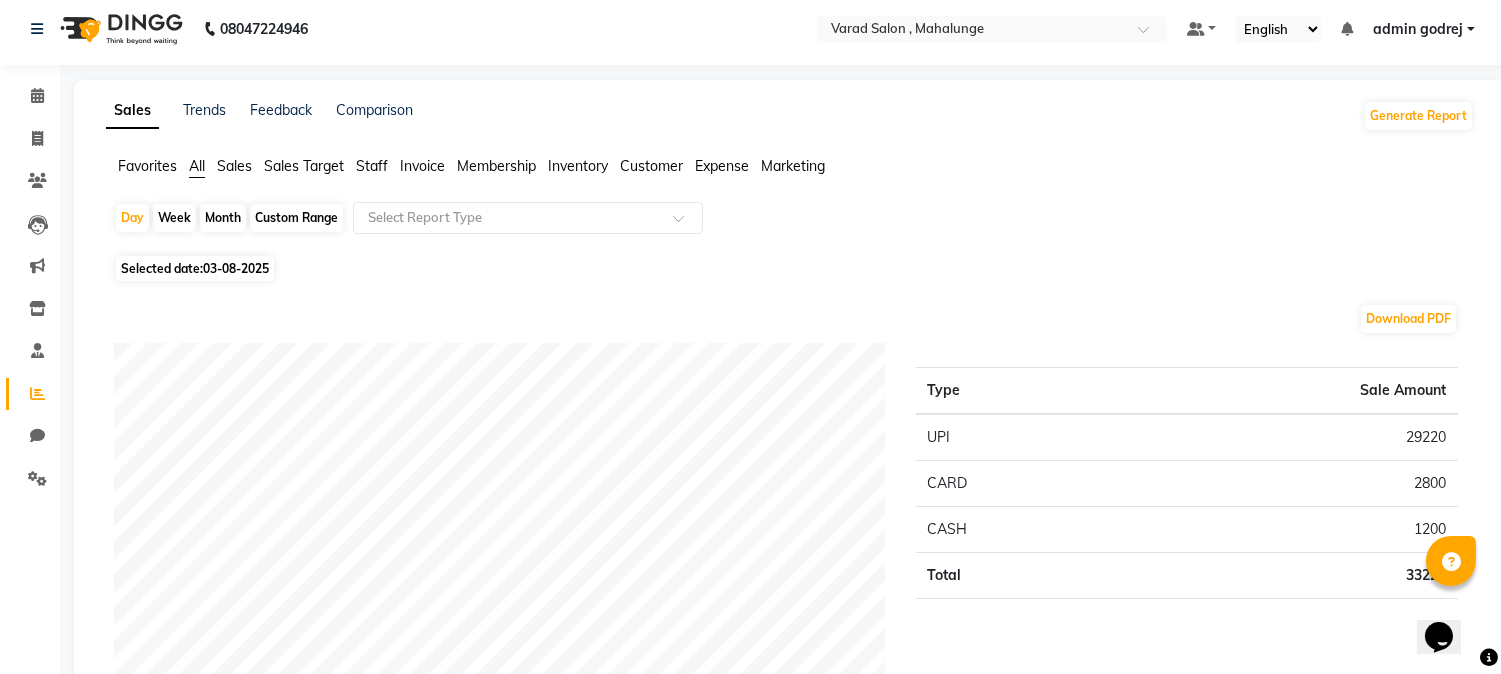 scroll, scrollTop: 0, scrollLeft: 0, axis: both 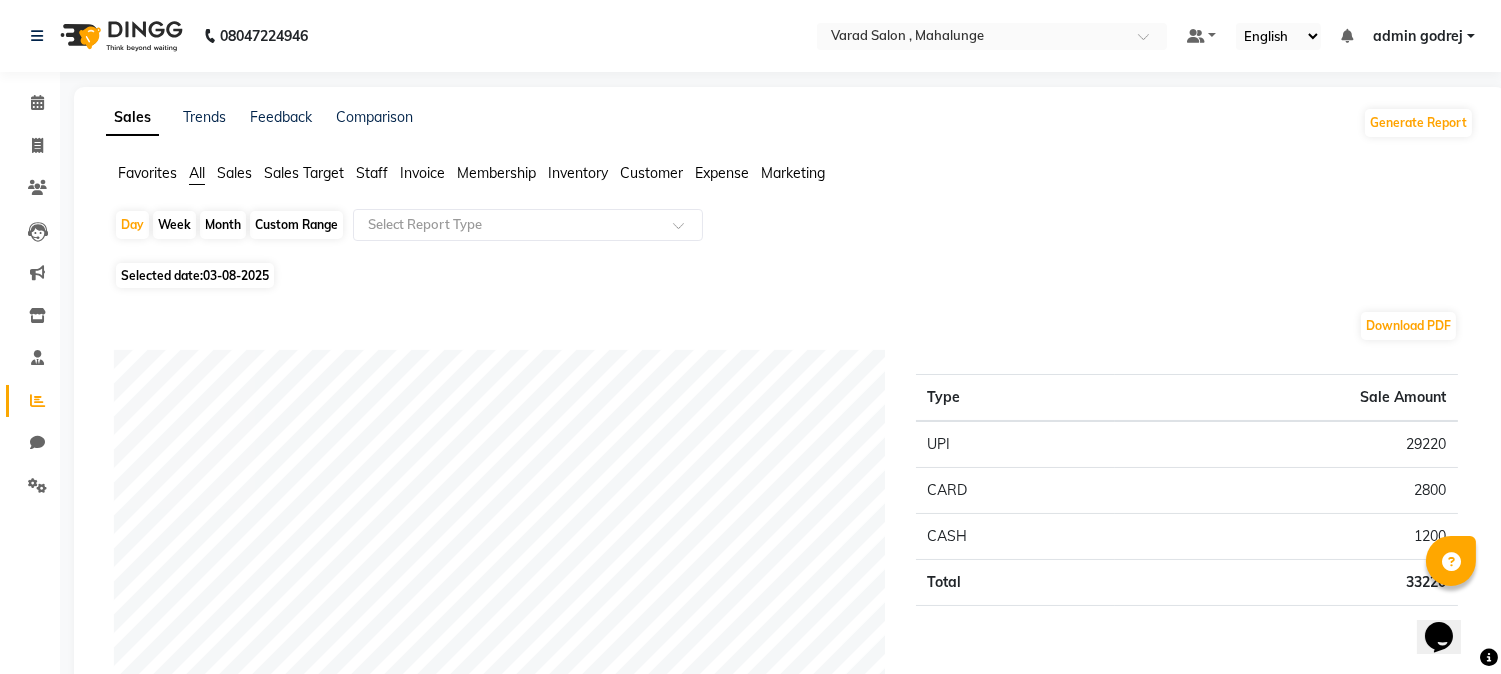 click on "Month" 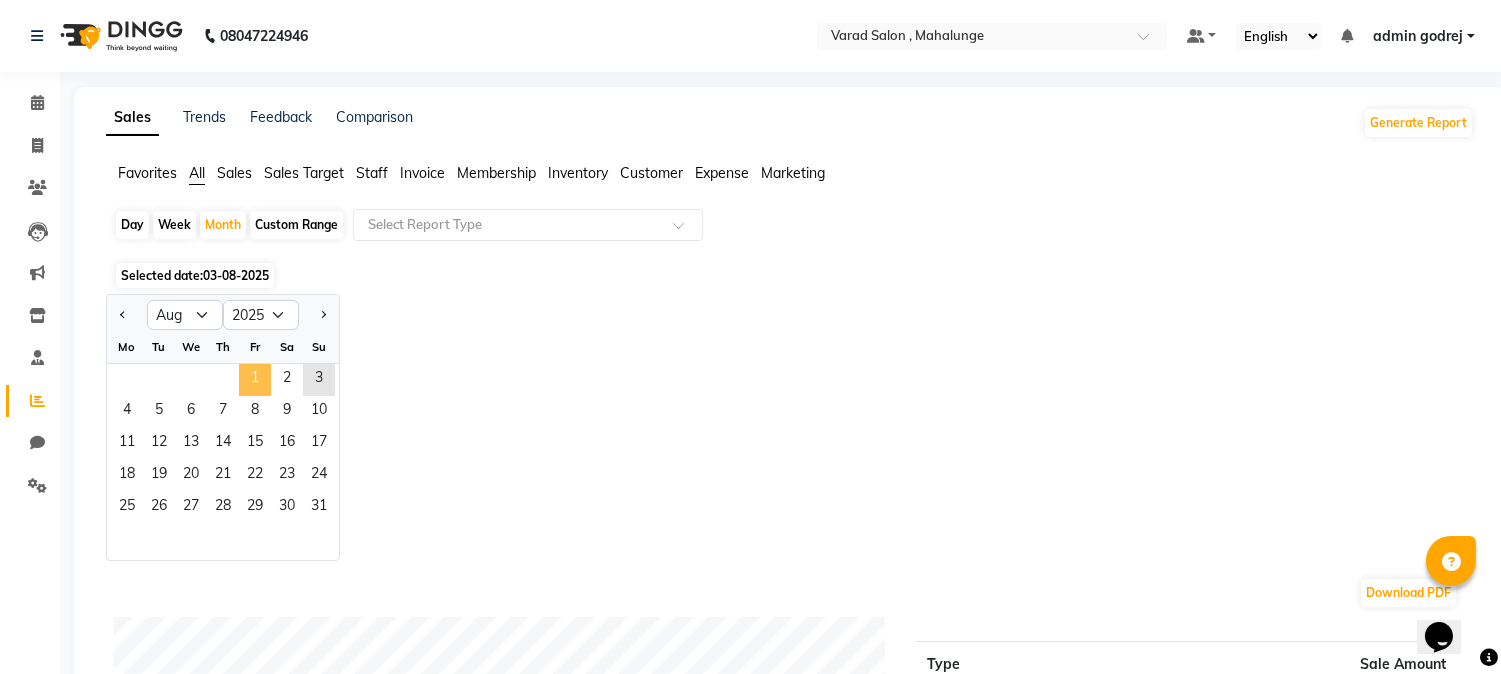 click on "1" 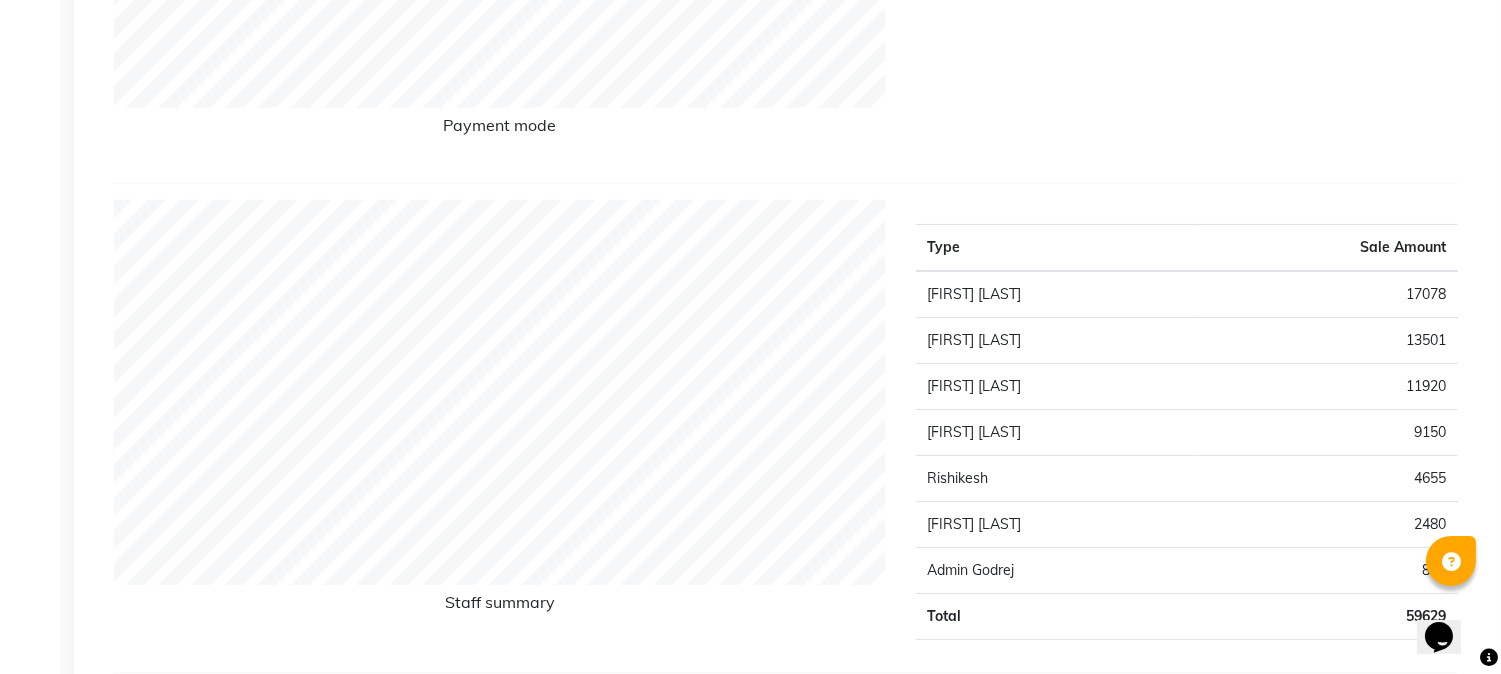 scroll, scrollTop: 666, scrollLeft: 0, axis: vertical 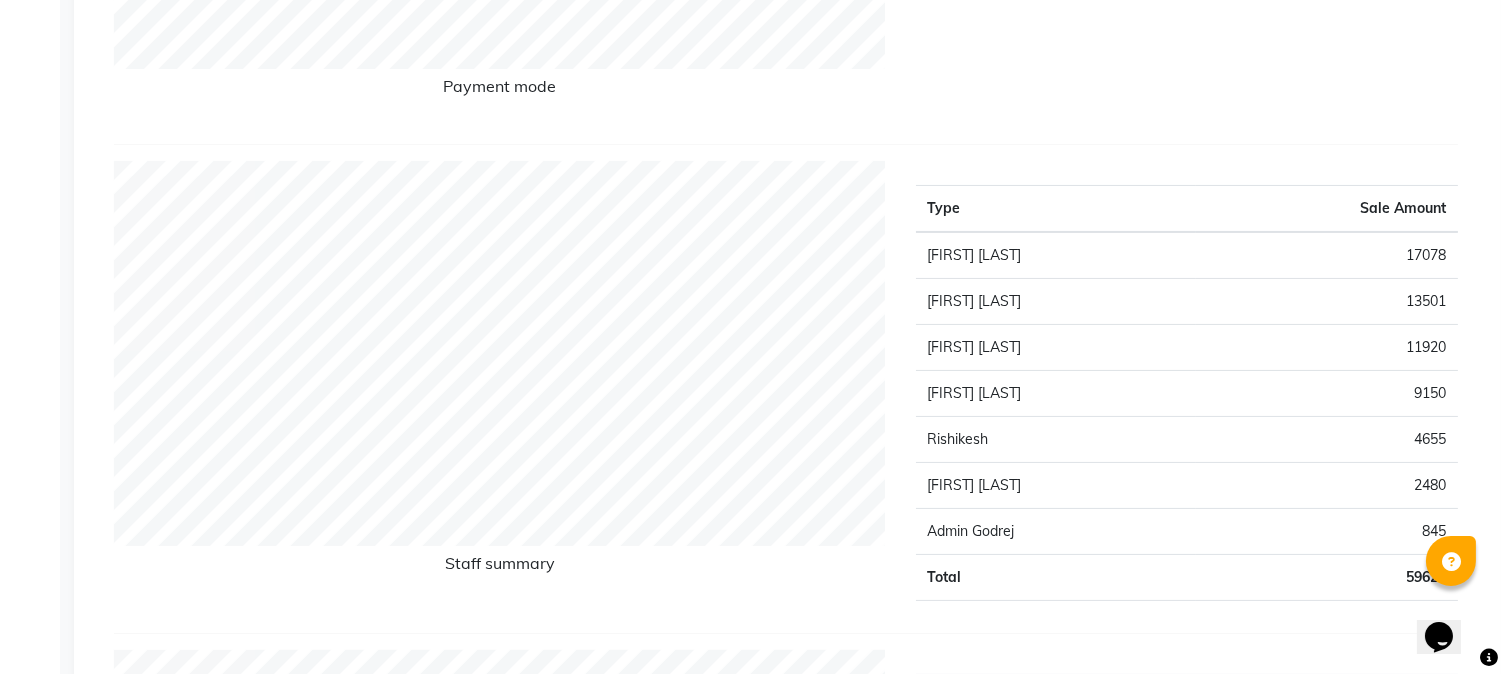 click on "9150" 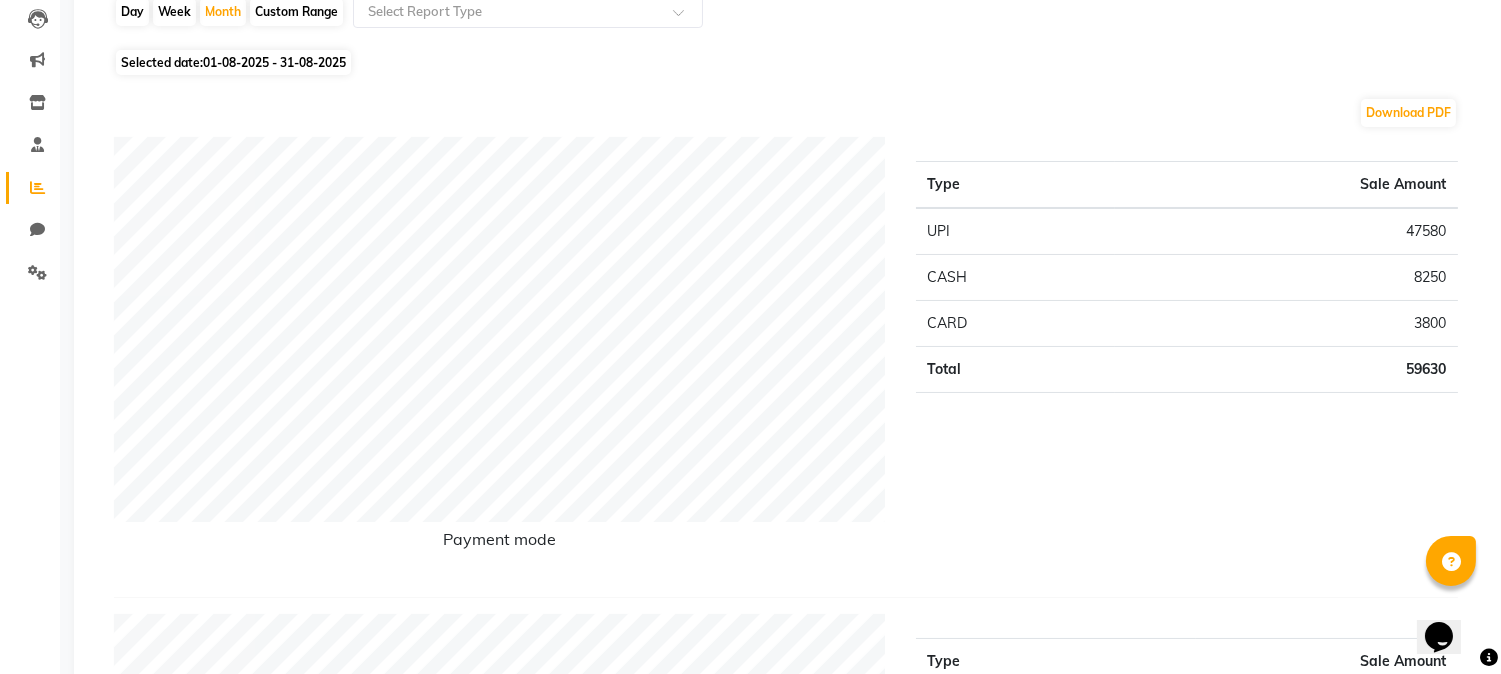 scroll, scrollTop: 222, scrollLeft: 0, axis: vertical 